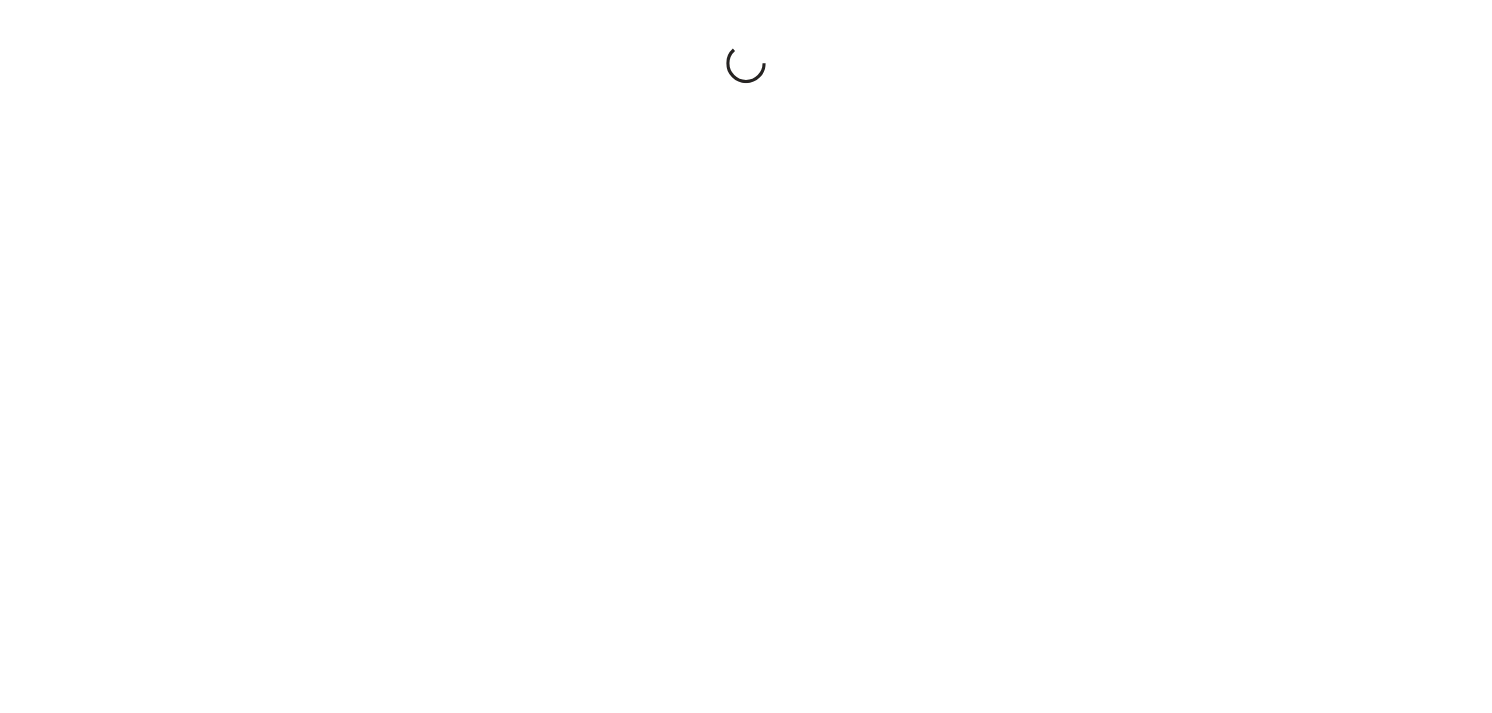 scroll, scrollTop: 0, scrollLeft: 0, axis: both 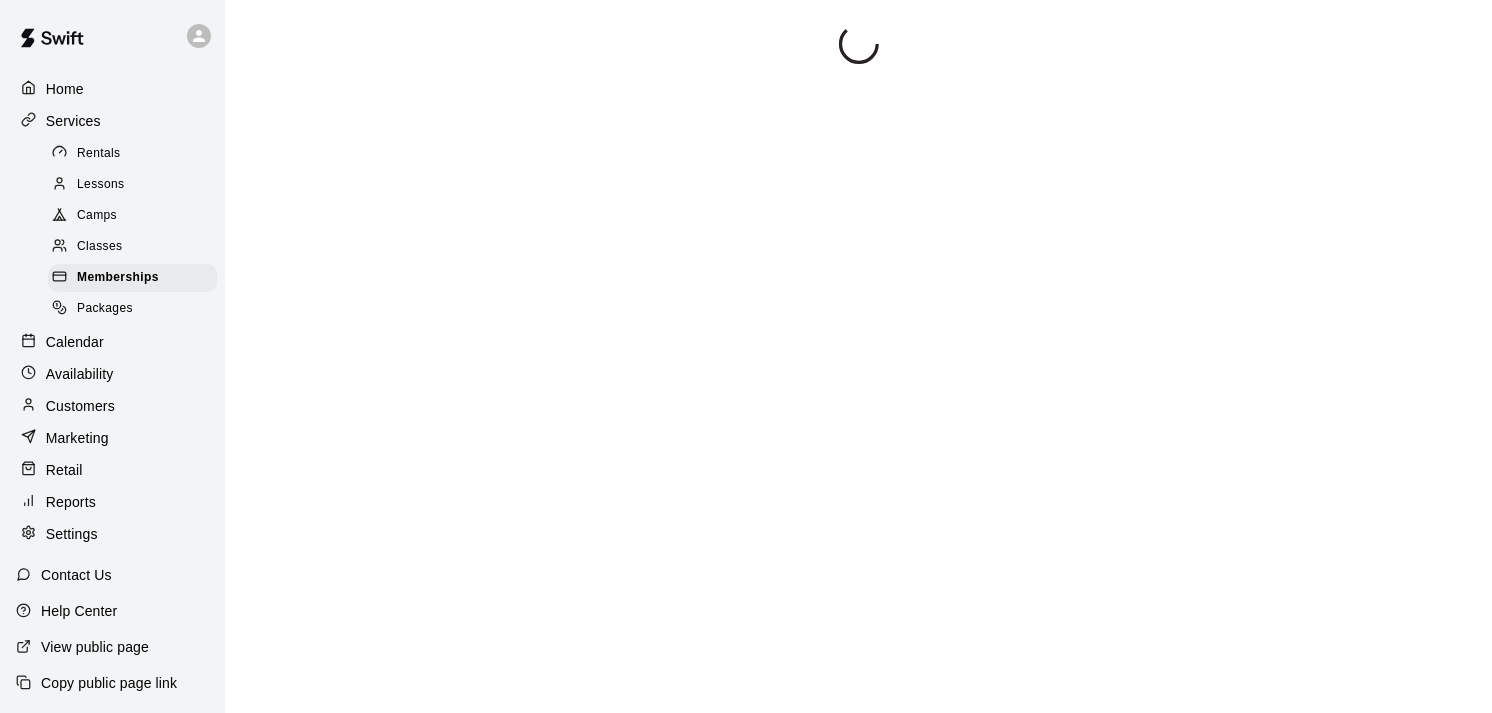 click on "Classes" at bounding box center [99, 247] 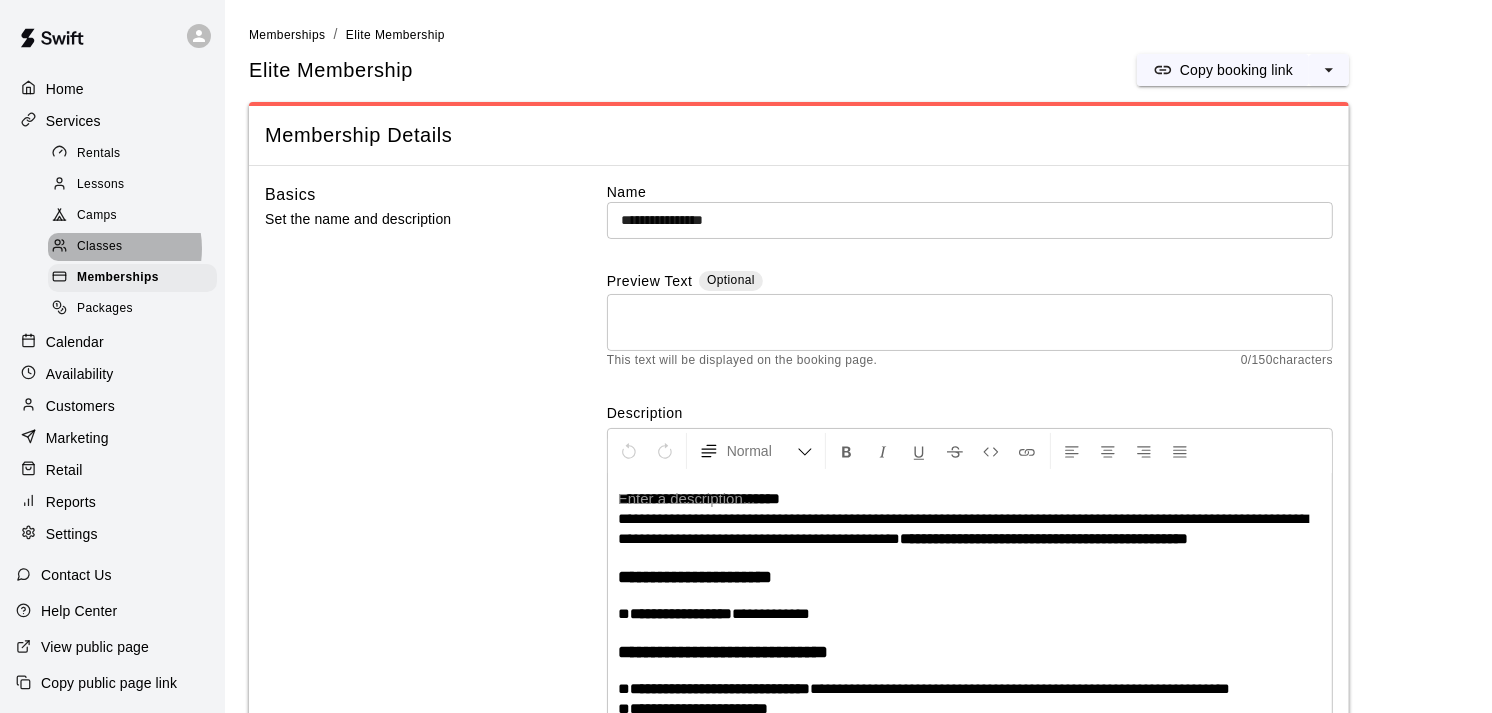 click on "Classes" at bounding box center [99, 247] 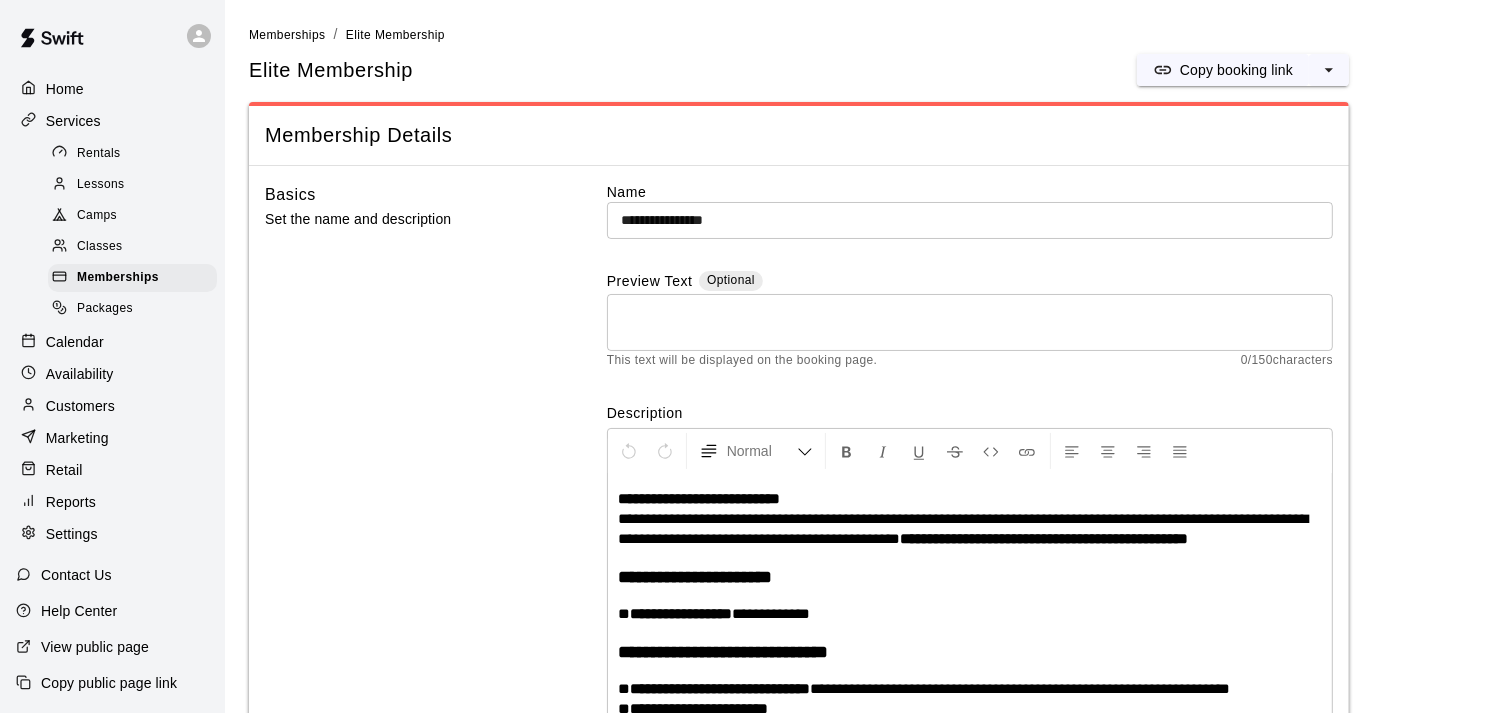 scroll, scrollTop: 161, scrollLeft: 0, axis: vertical 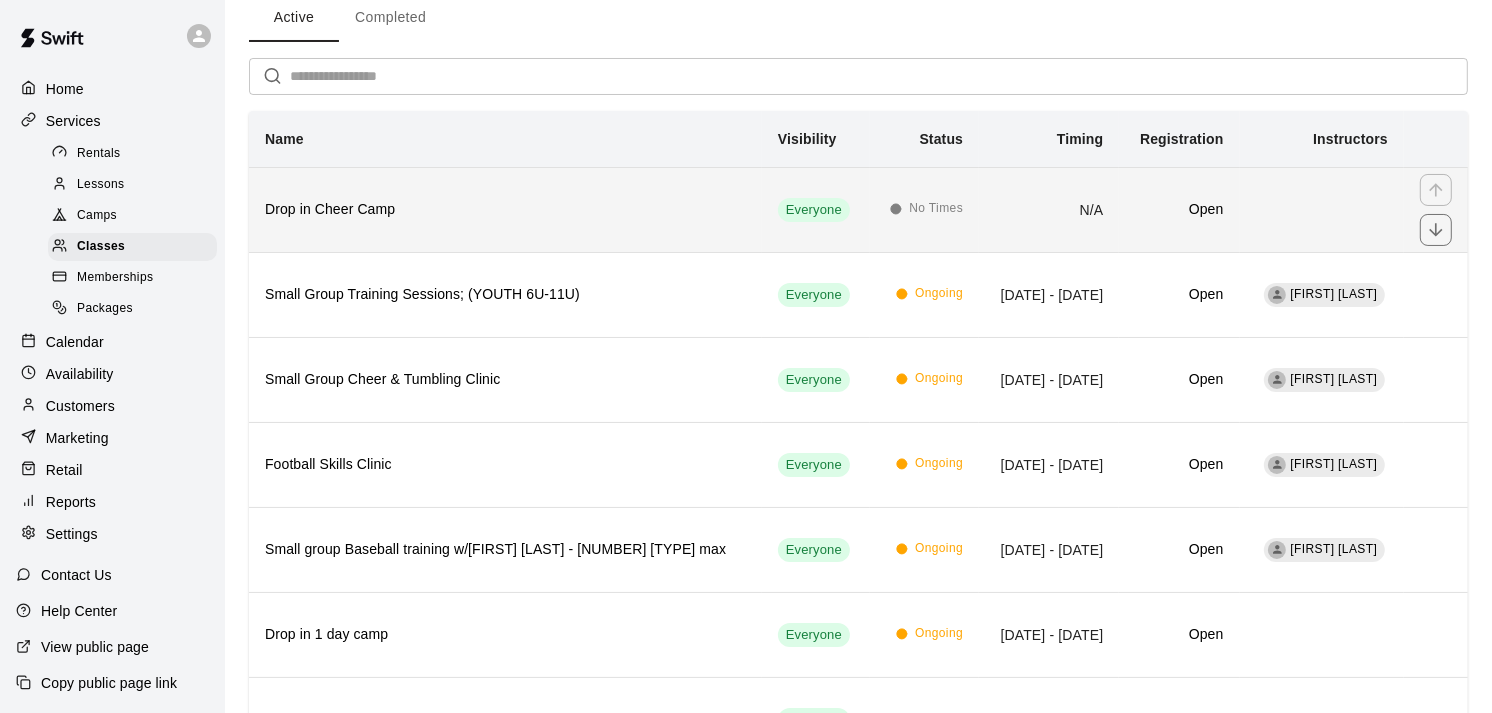 click on "N/A" at bounding box center [1049, 209] 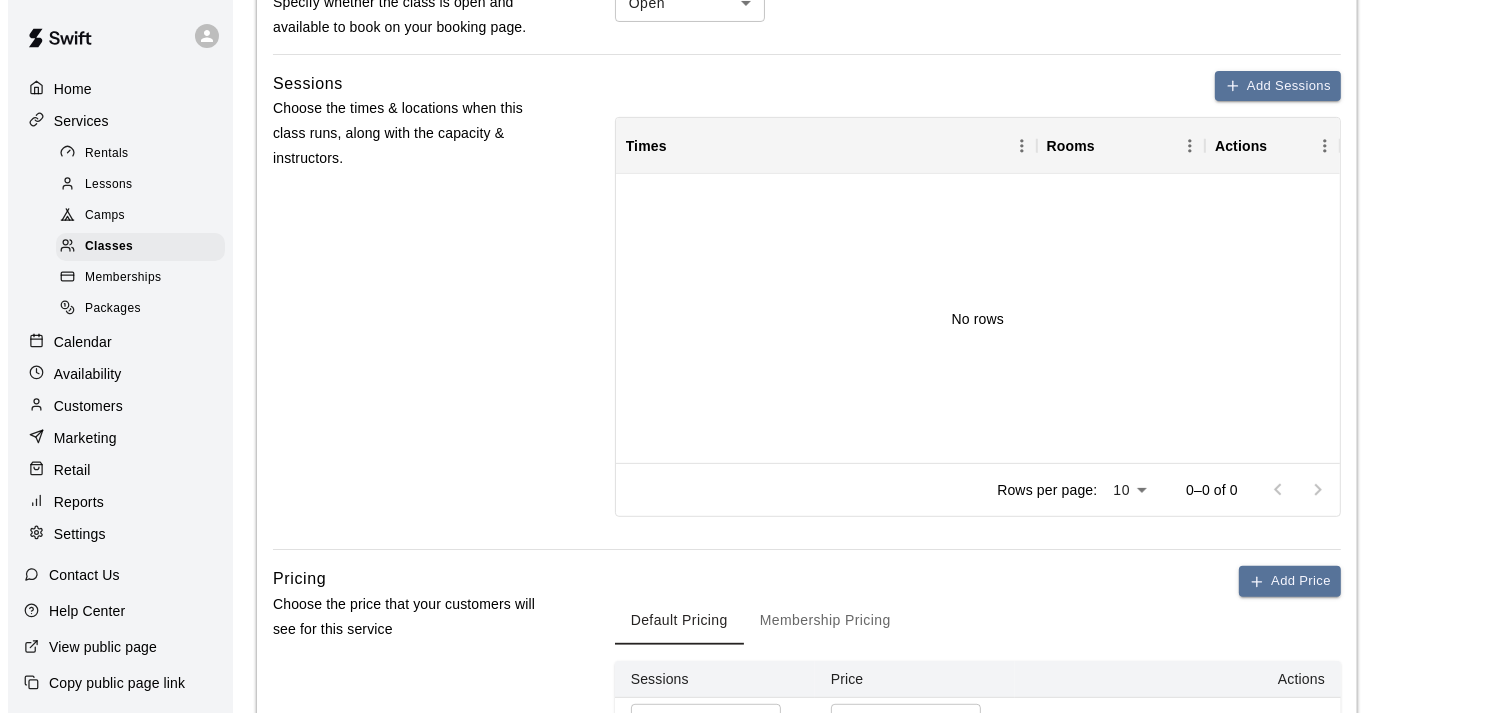 scroll, scrollTop: 733, scrollLeft: 0, axis: vertical 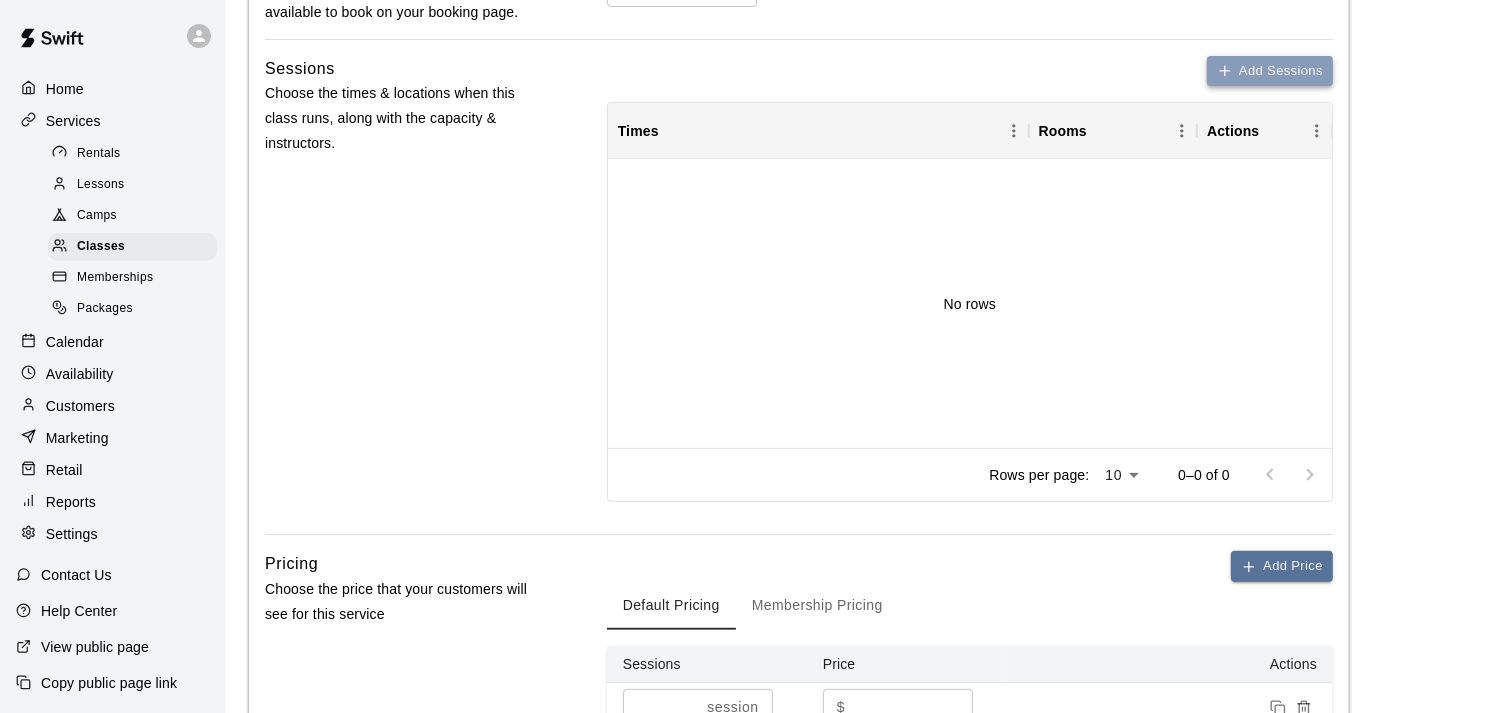 click on "Add Sessions" at bounding box center [1270, 71] 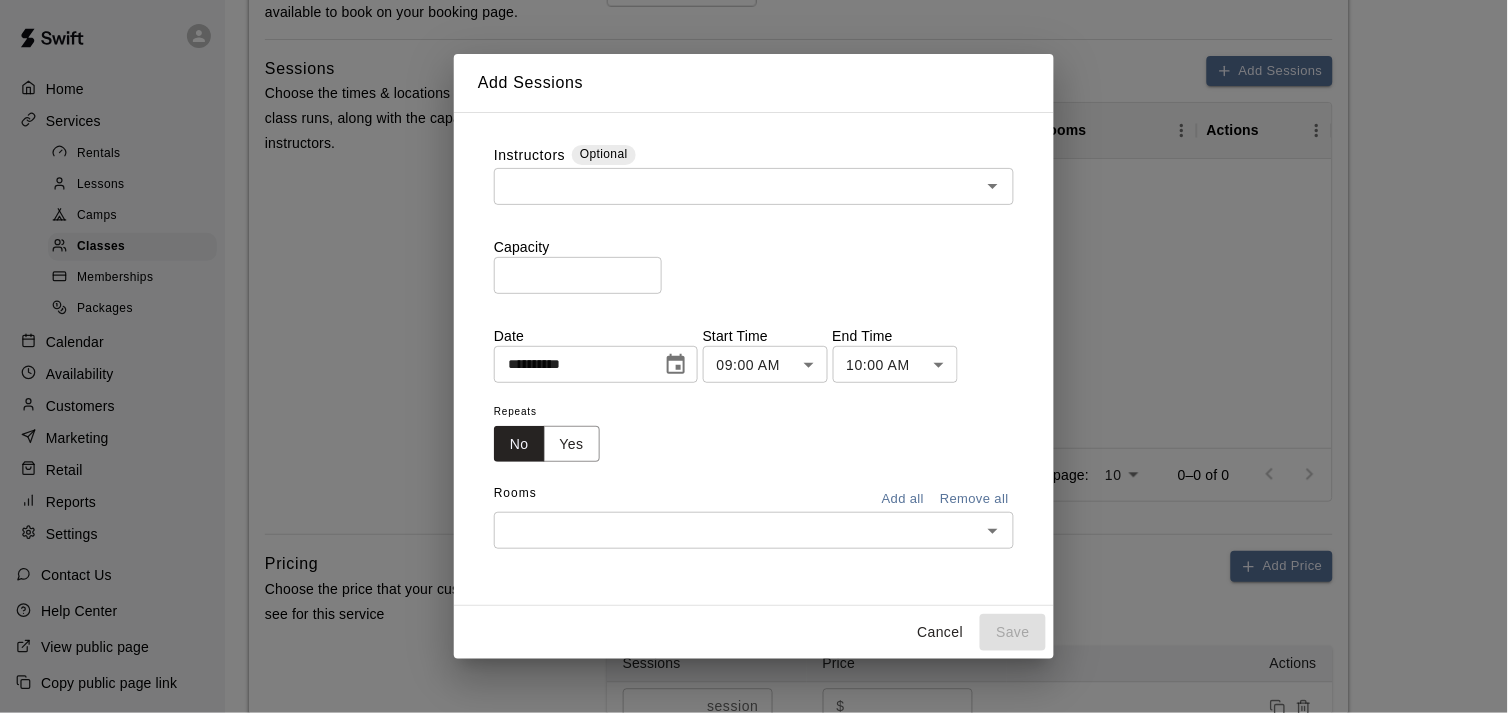 click at bounding box center (737, 186) 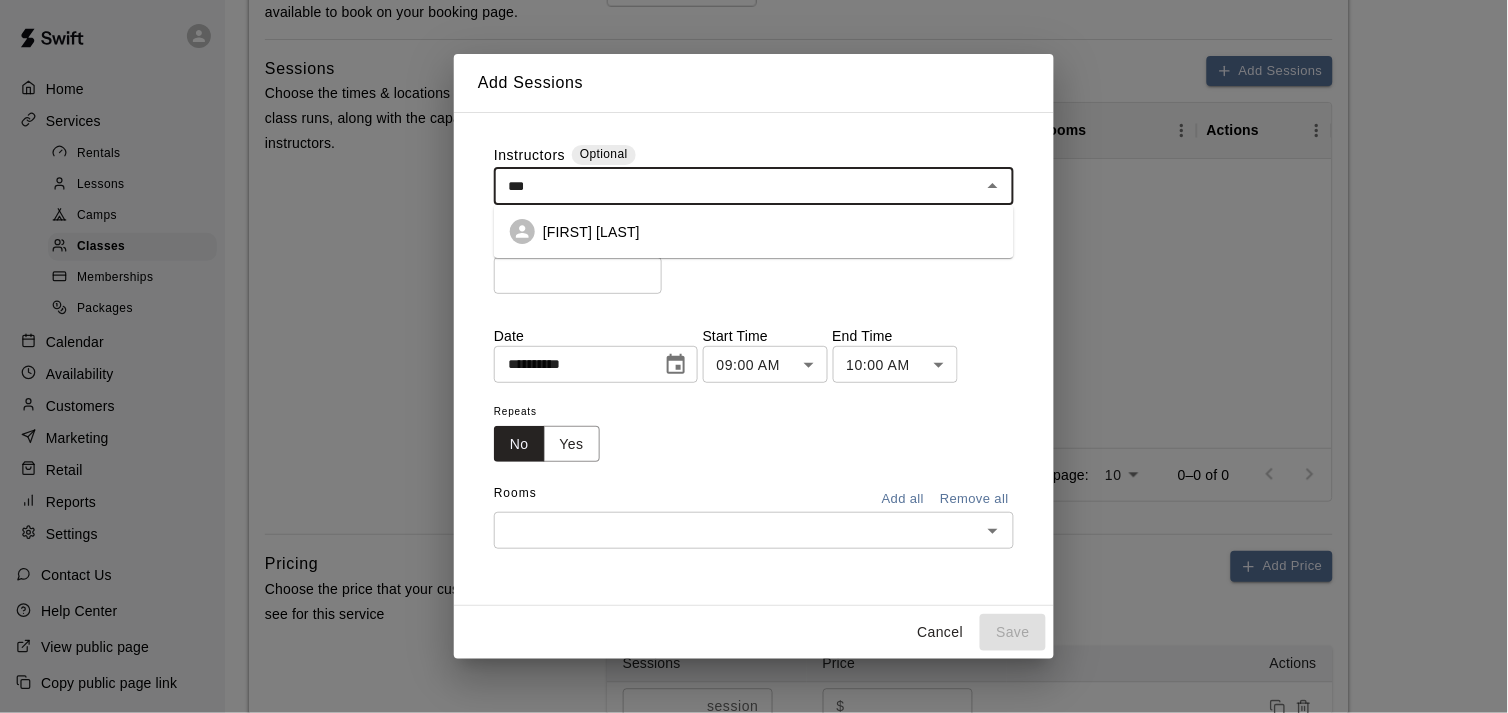 type on "****" 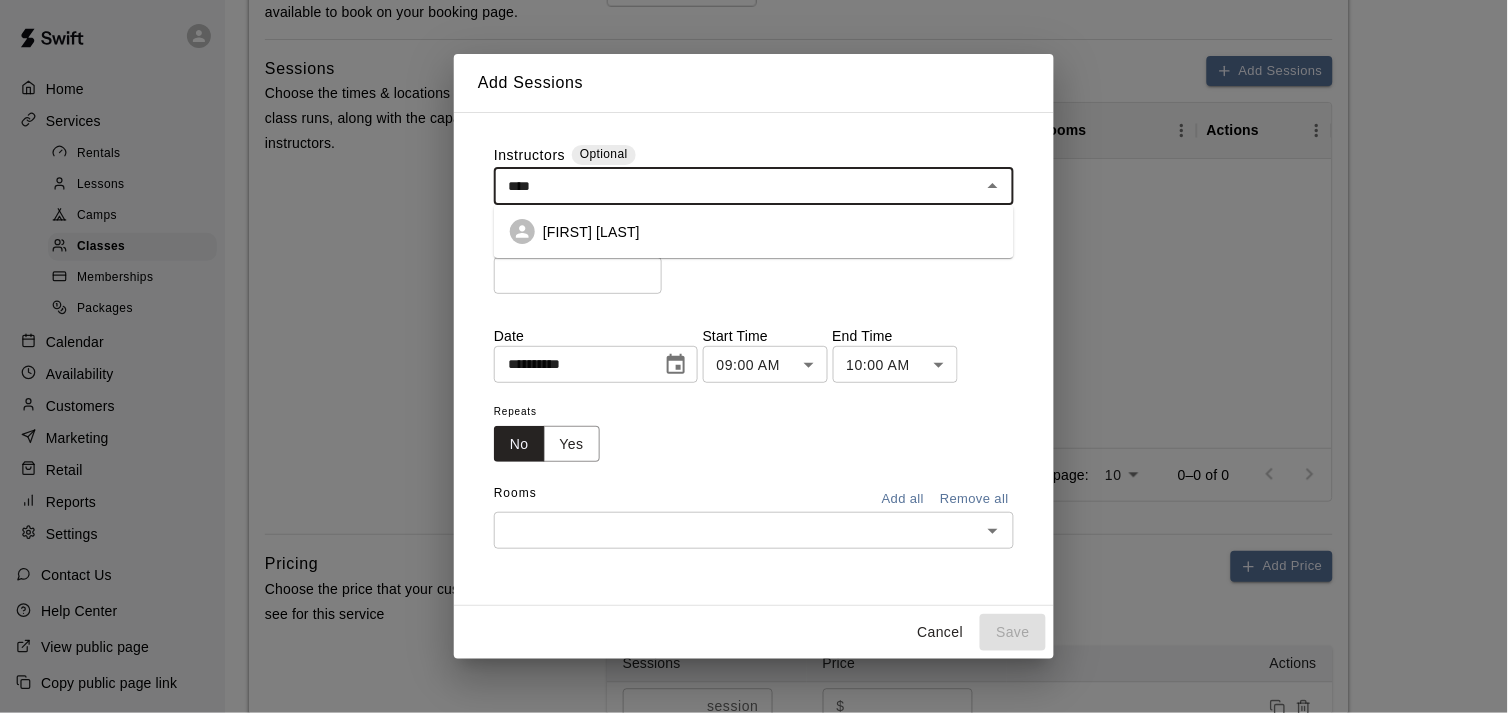 click on "[FIRST] [LAST]" at bounding box center [754, 231] 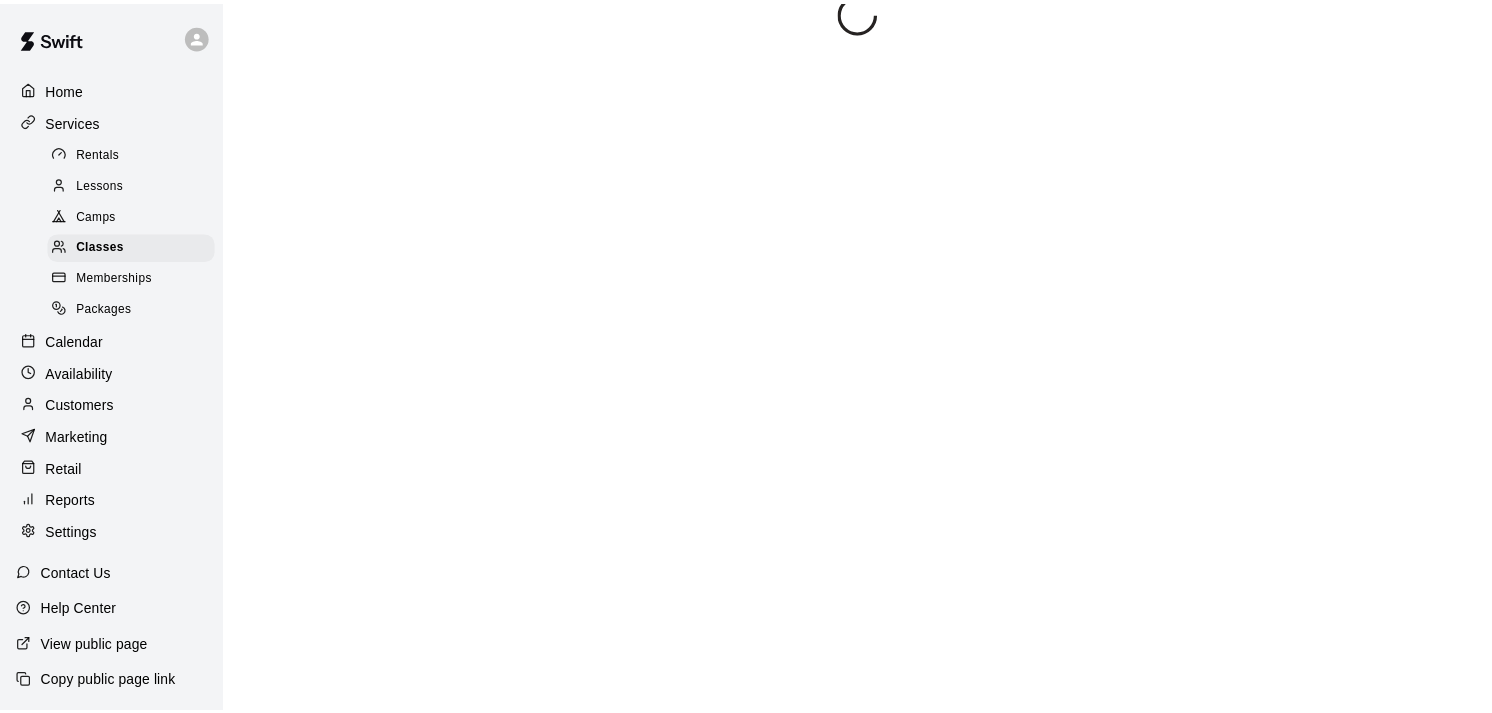 scroll, scrollTop: 32, scrollLeft: 0, axis: vertical 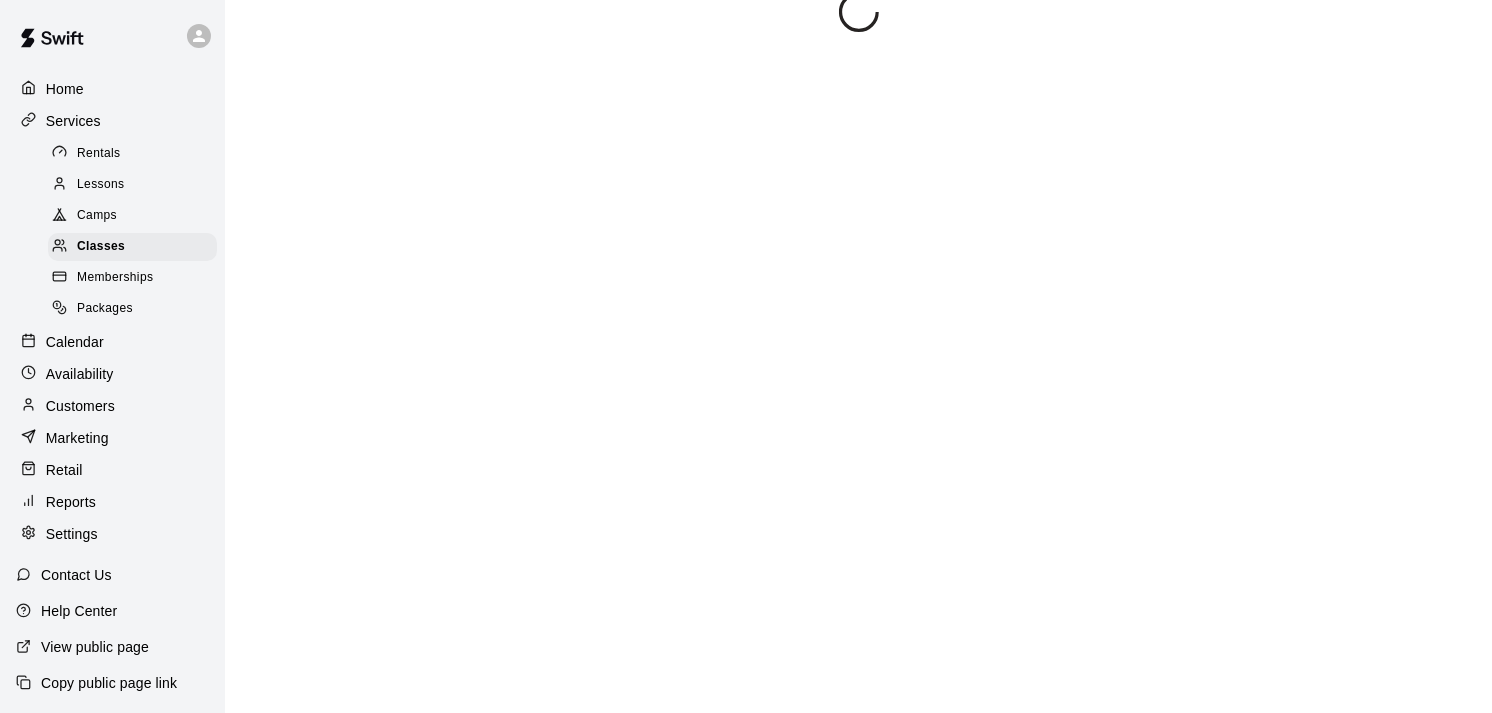 click on "Camps" at bounding box center [132, 216] 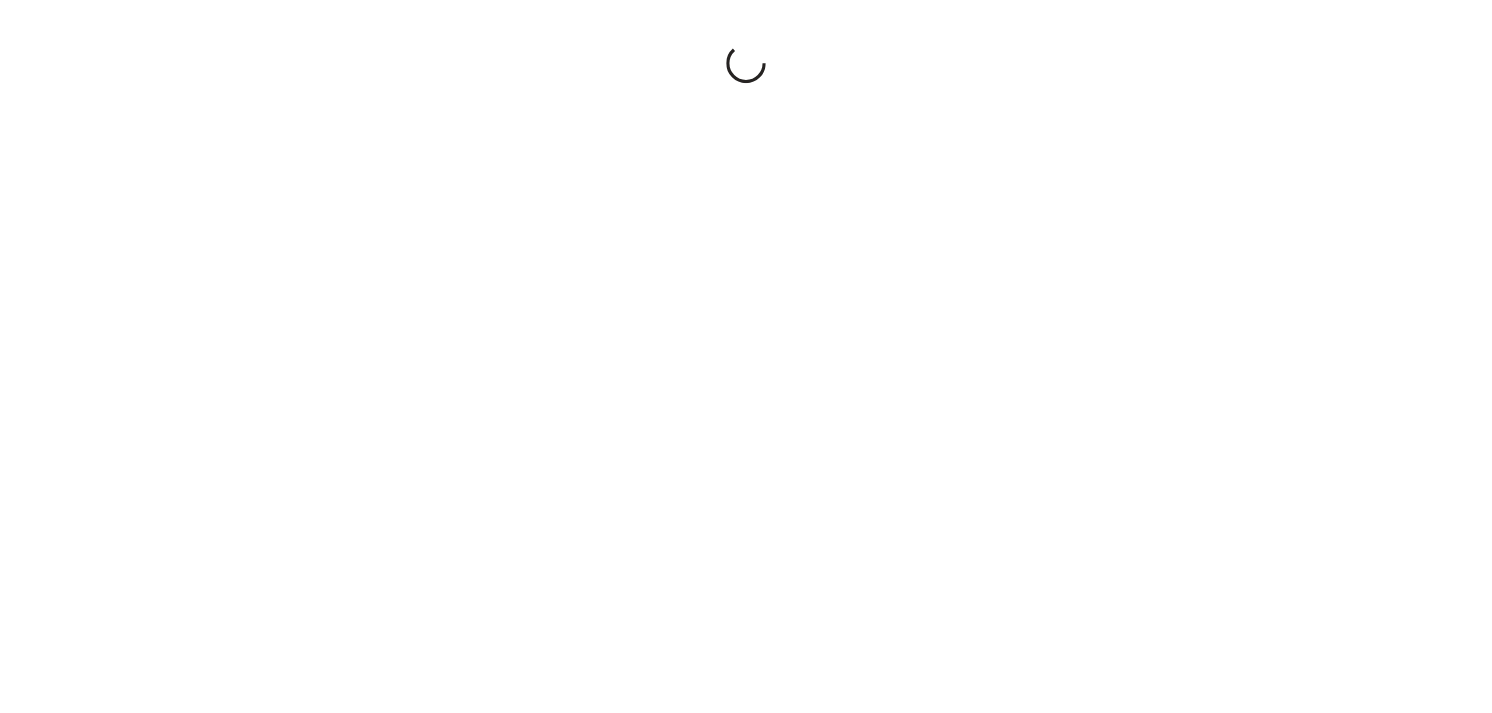 scroll, scrollTop: 0, scrollLeft: 0, axis: both 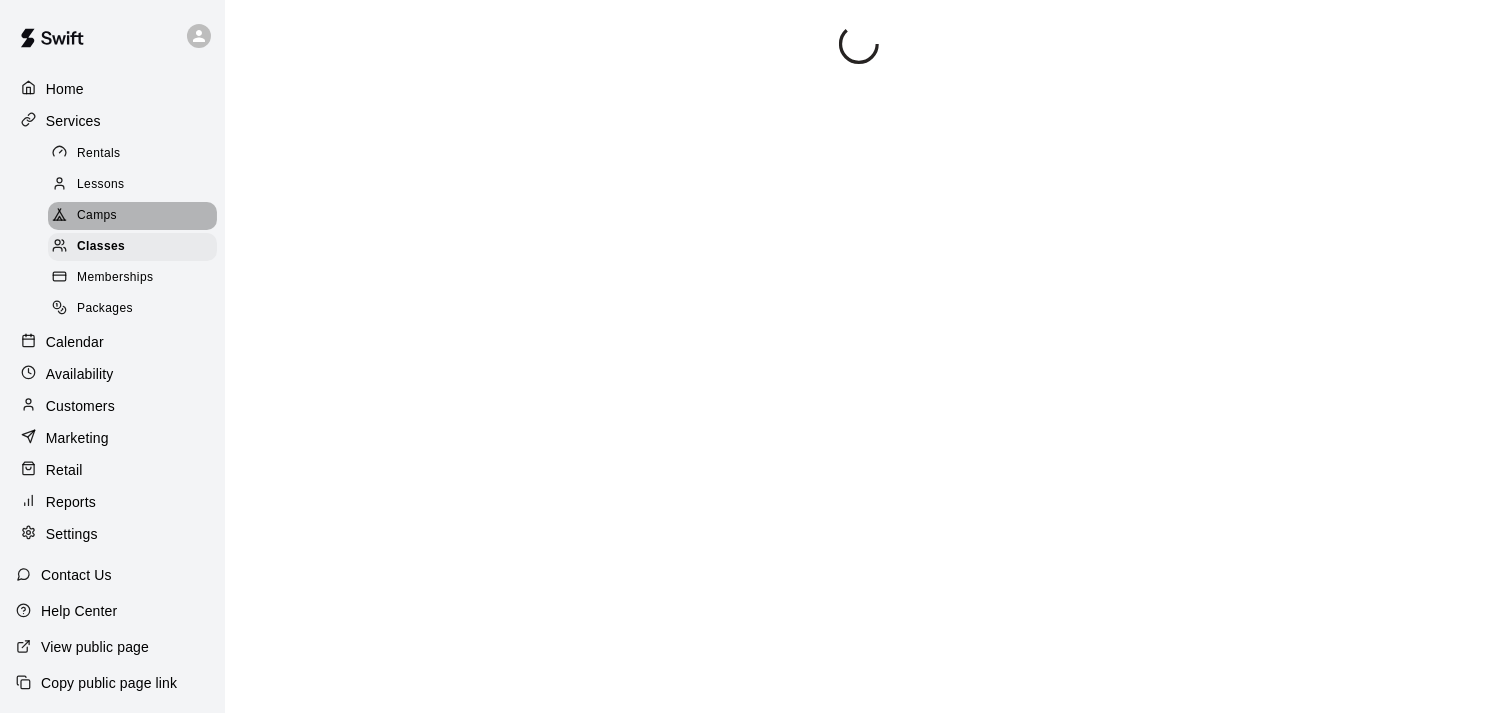 click on "Camps" at bounding box center (132, 216) 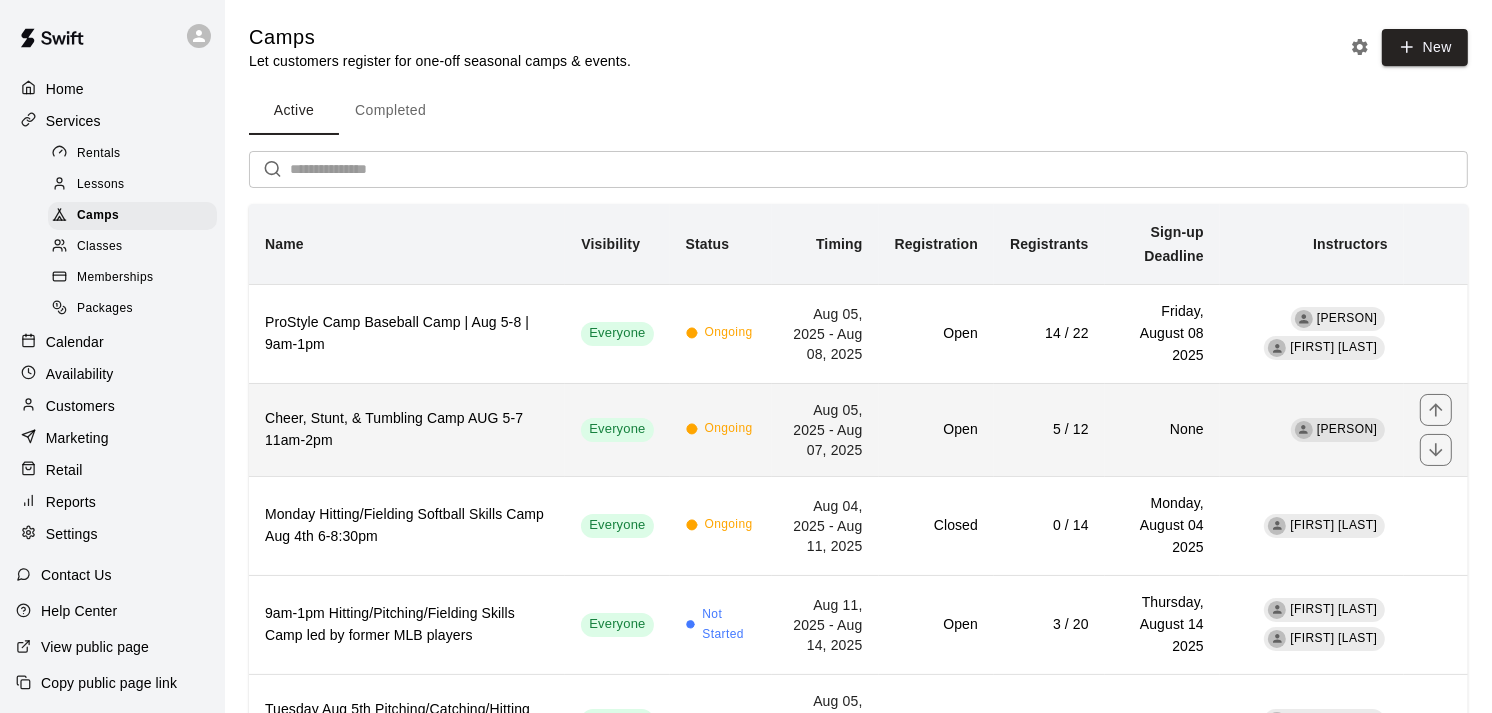 click on "Aug 05, 2025 - Aug 07, 2025" at bounding box center (825, 429) 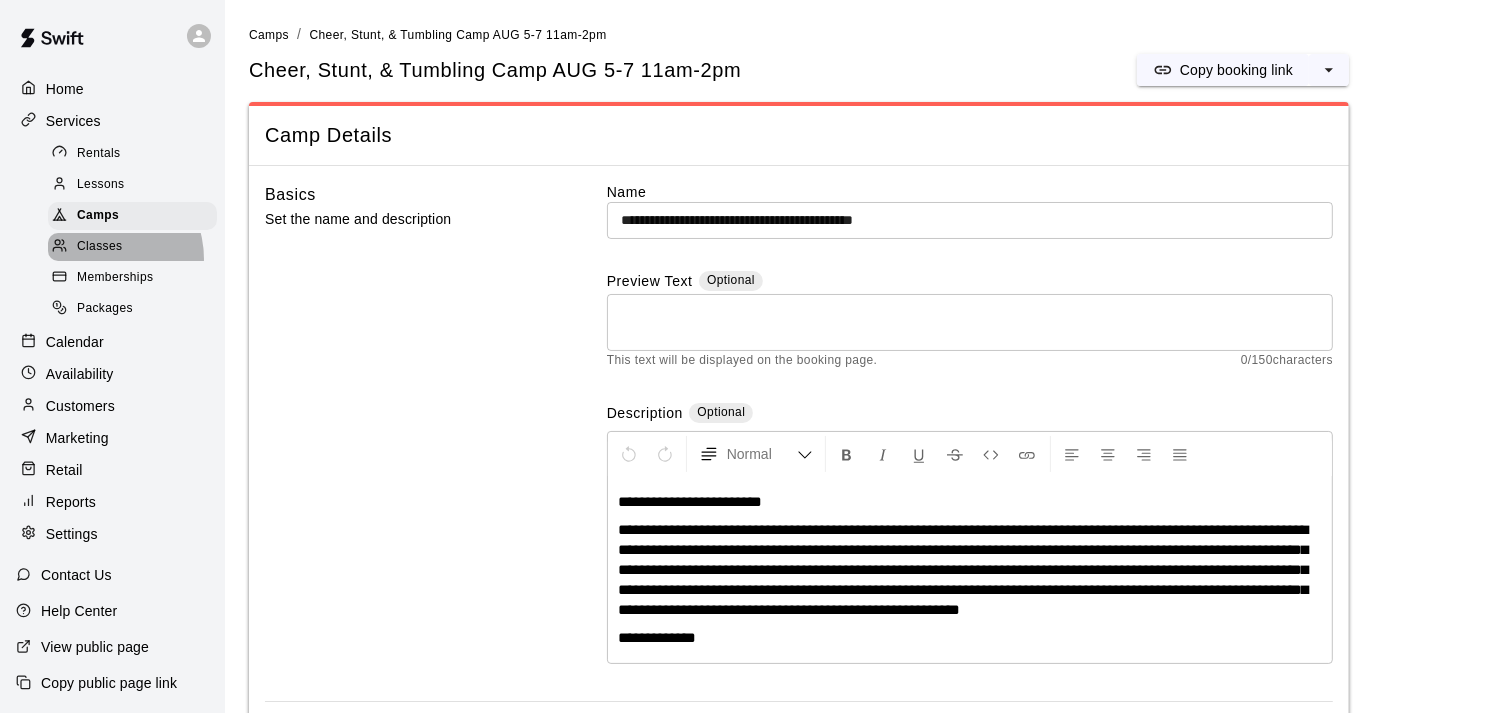 click on "Classes" at bounding box center (132, 247) 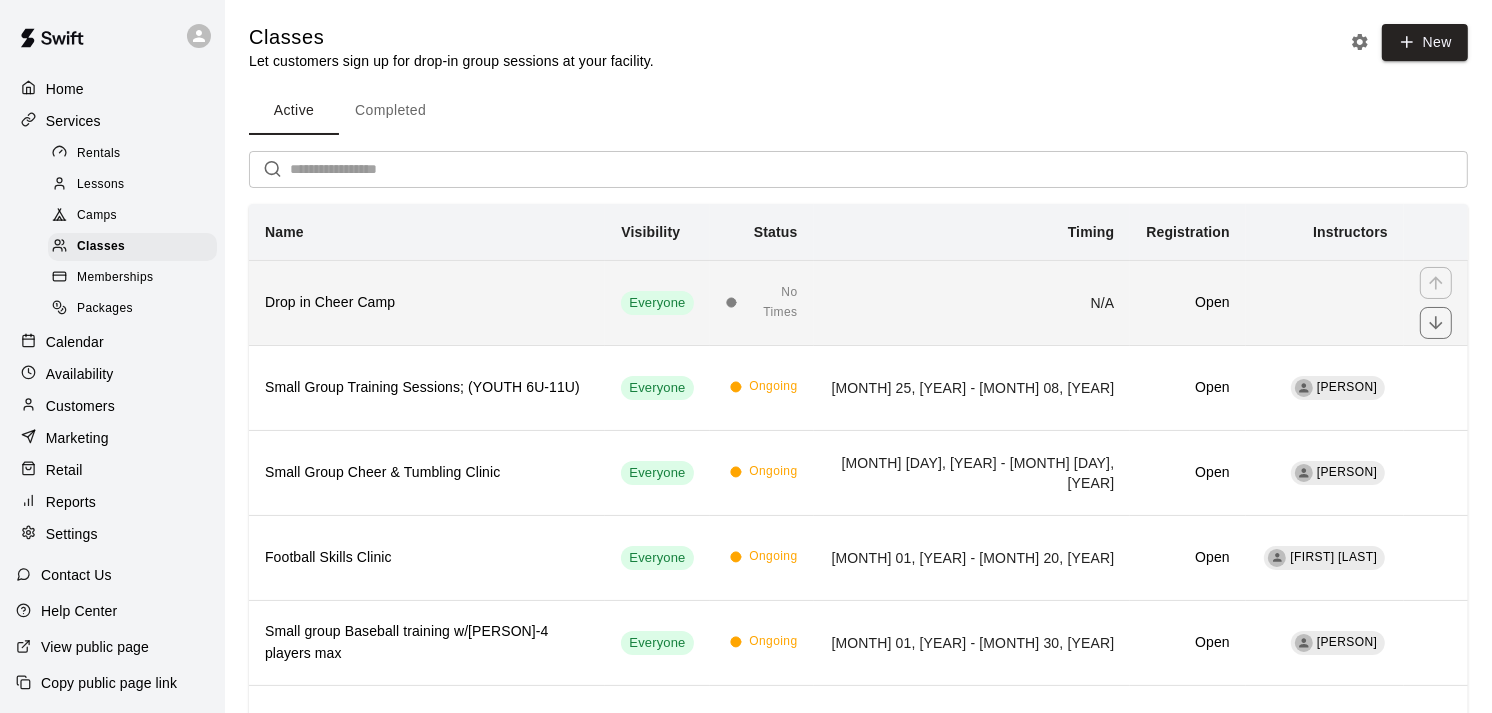 click on "N/A" at bounding box center [972, 302] 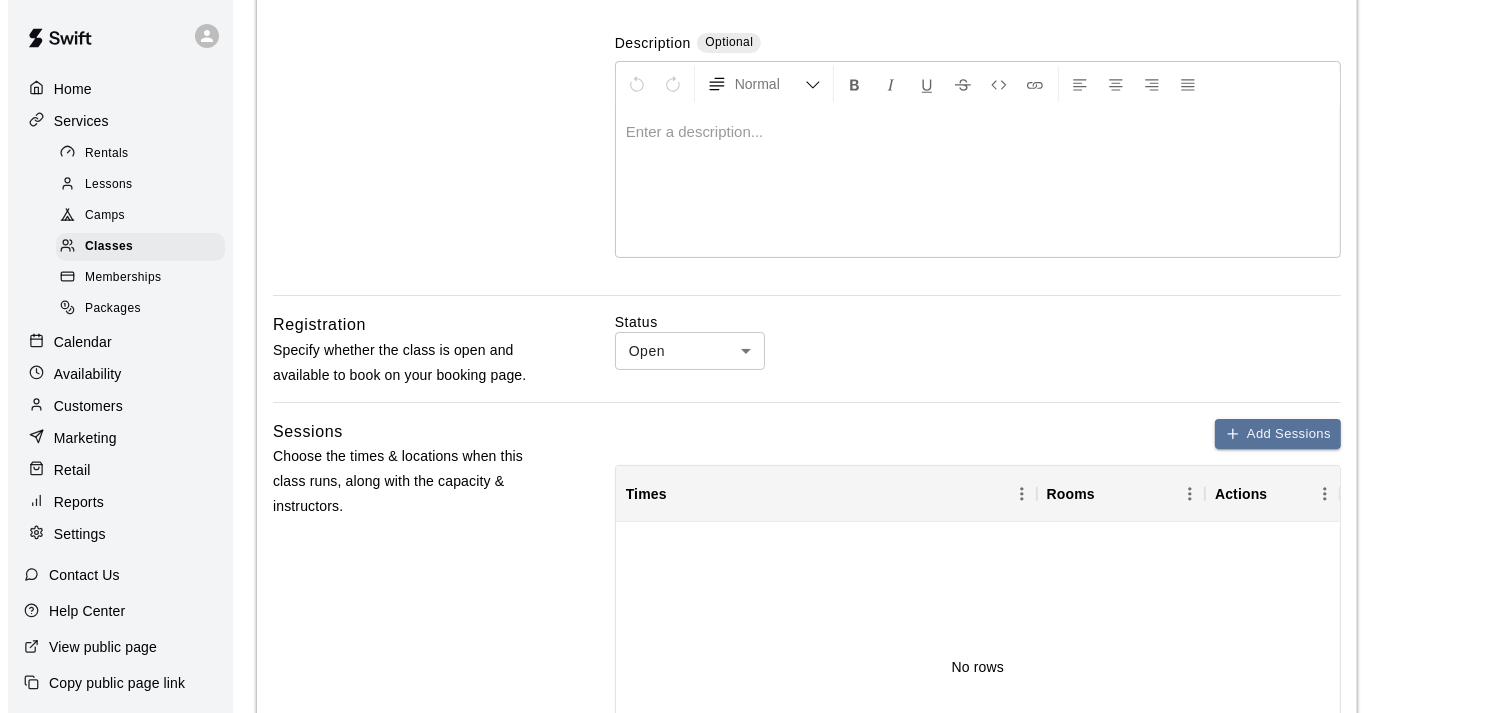 scroll, scrollTop: 482, scrollLeft: 0, axis: vertical 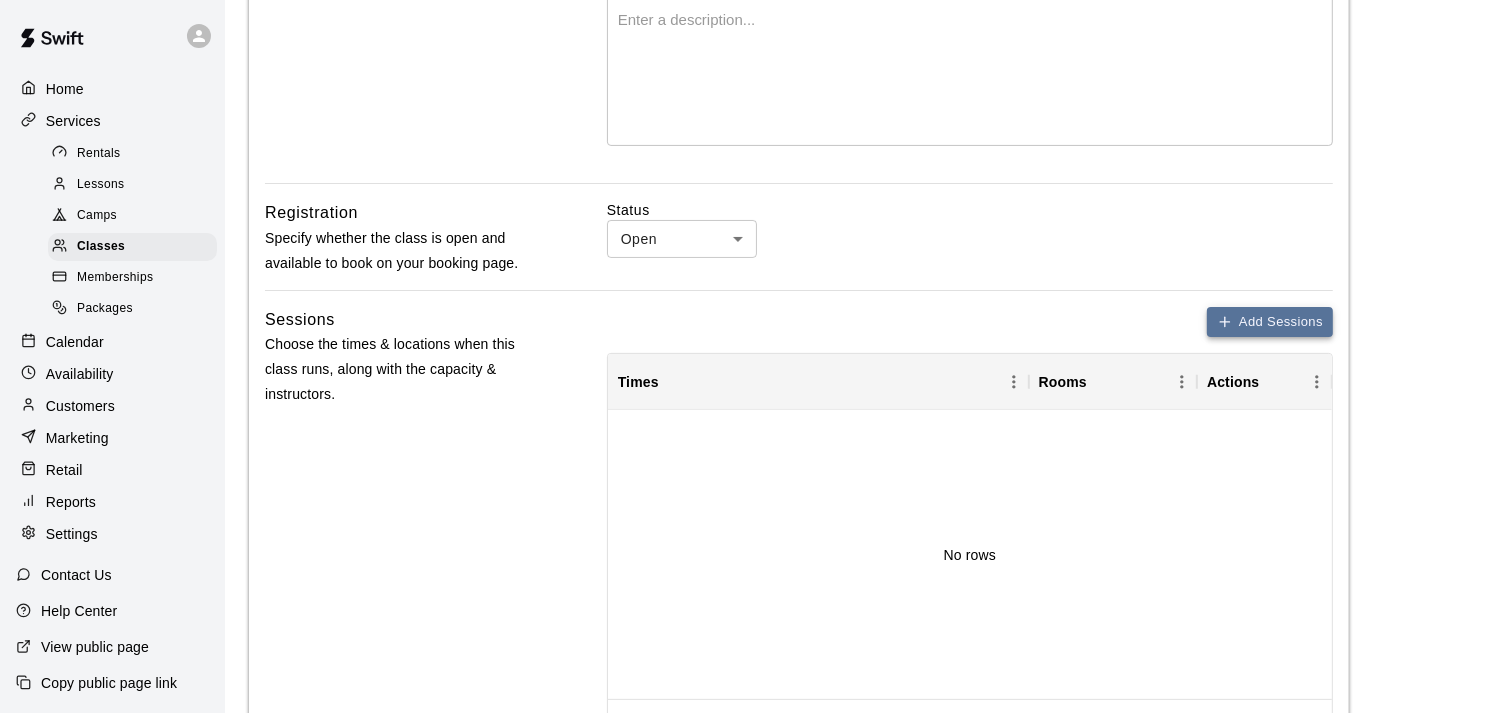 click on "Add Sessions" at bounding box center (1270, 322) 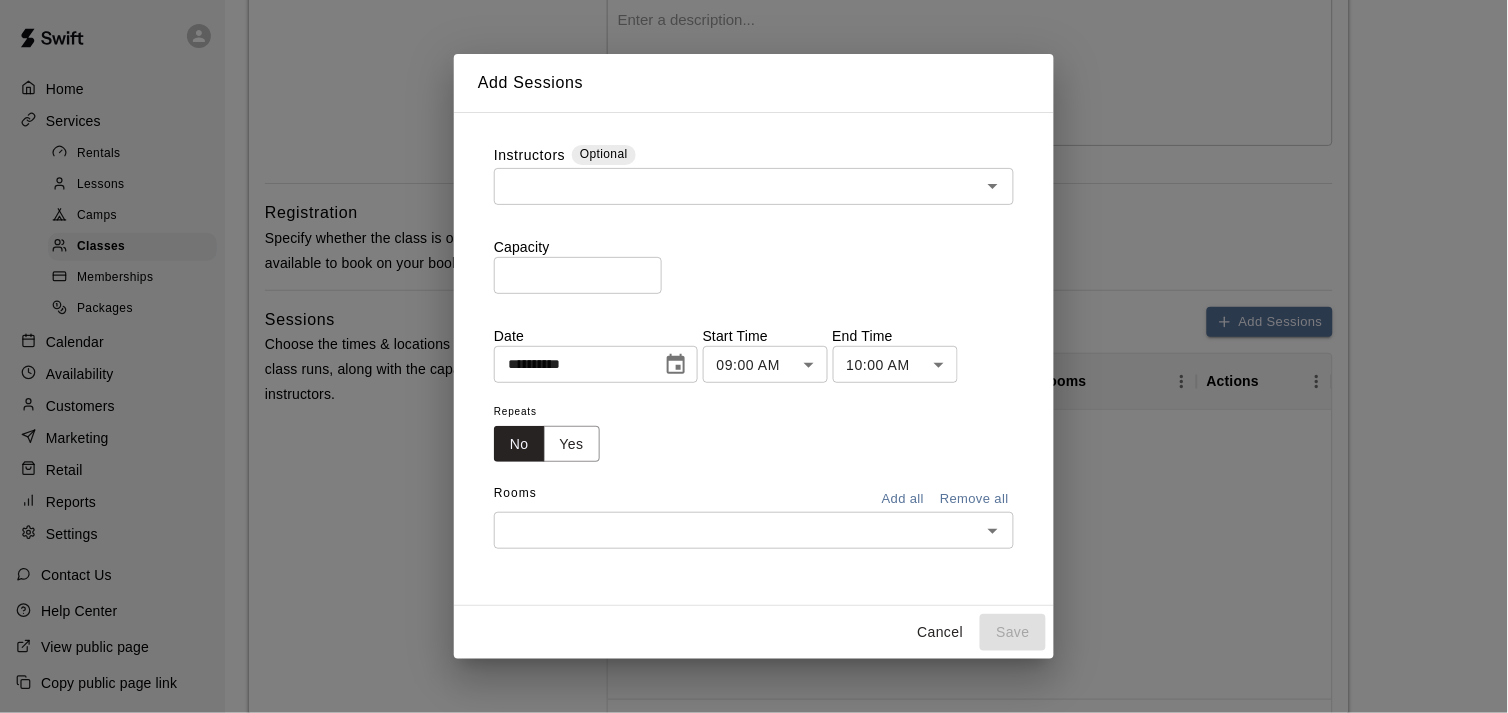 click at bounding box center (737, 186) 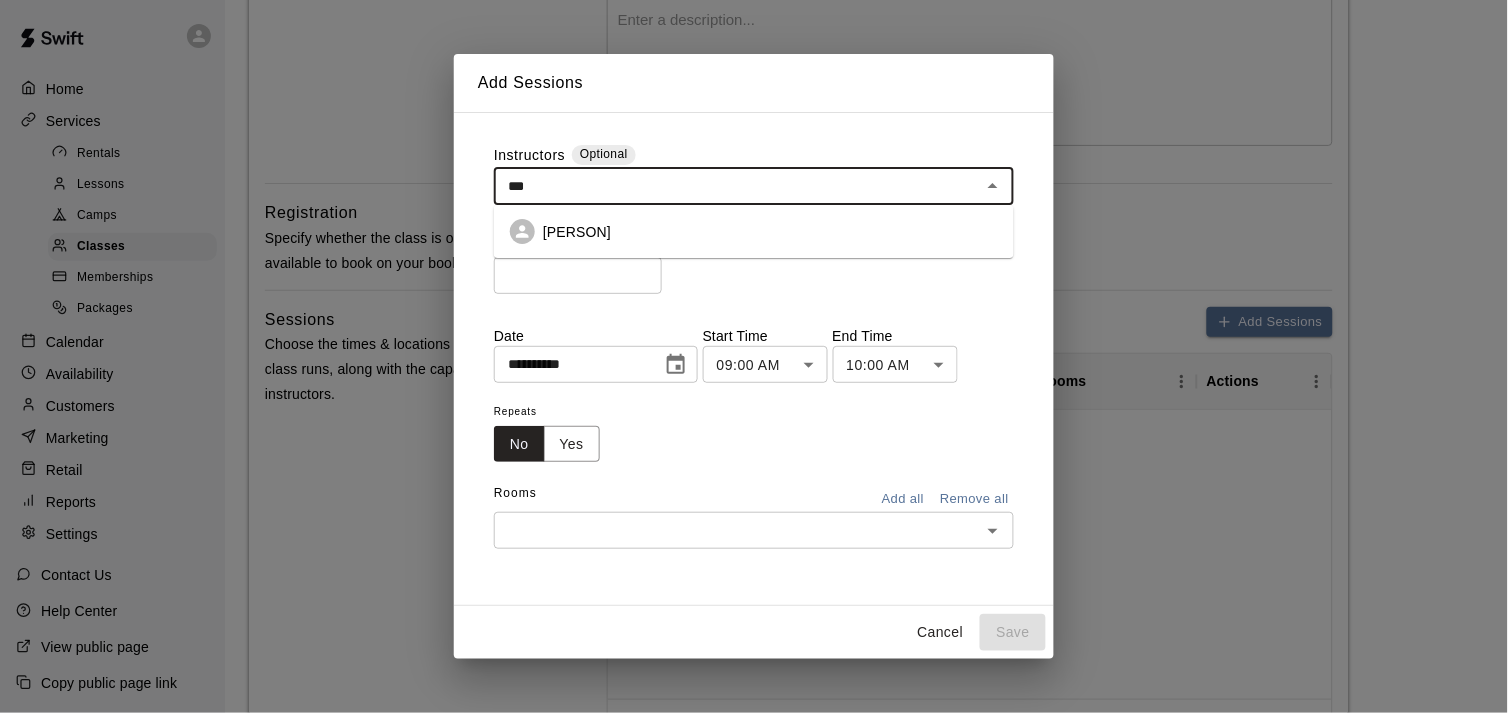 type on "****" 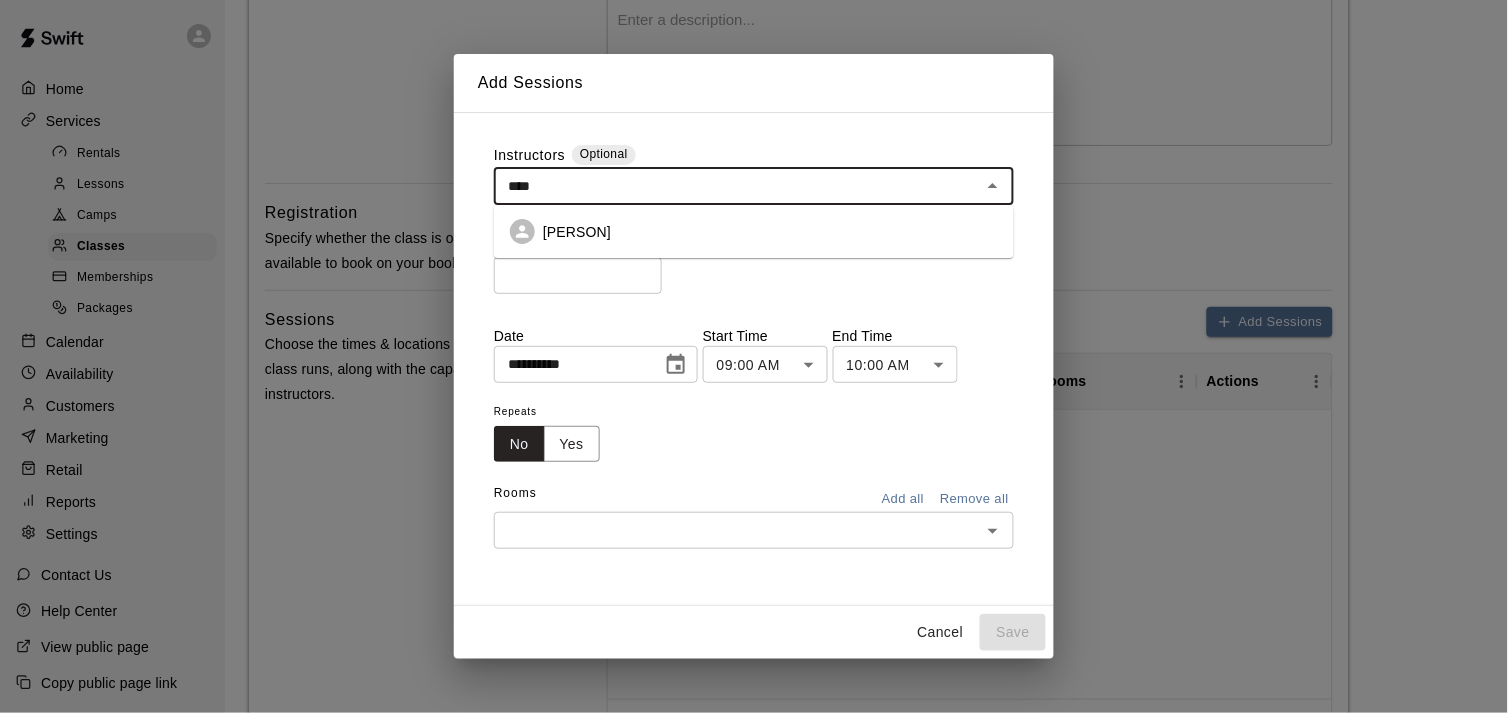 click on "[PERSON]" at bounding box center (577, 232) 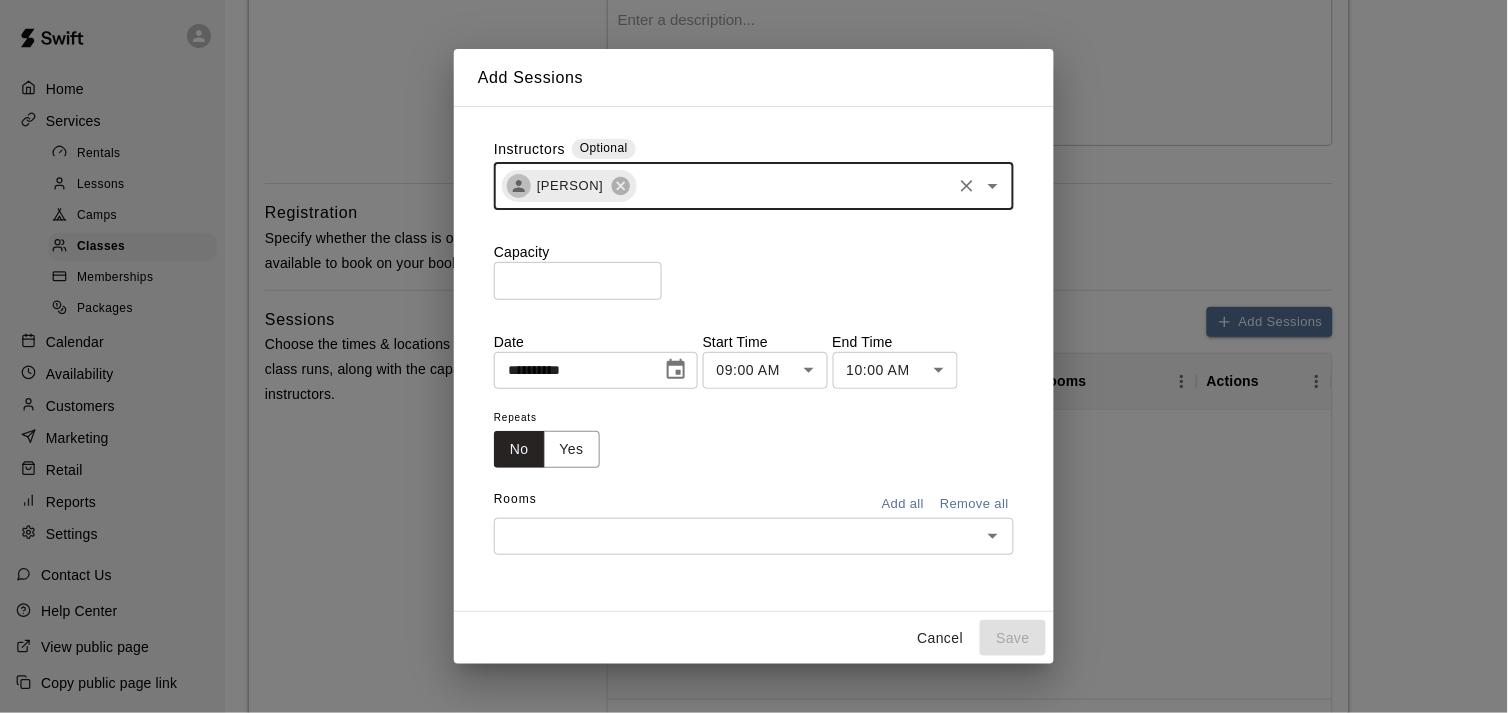 click on "*" at bounding box center [578, 280] 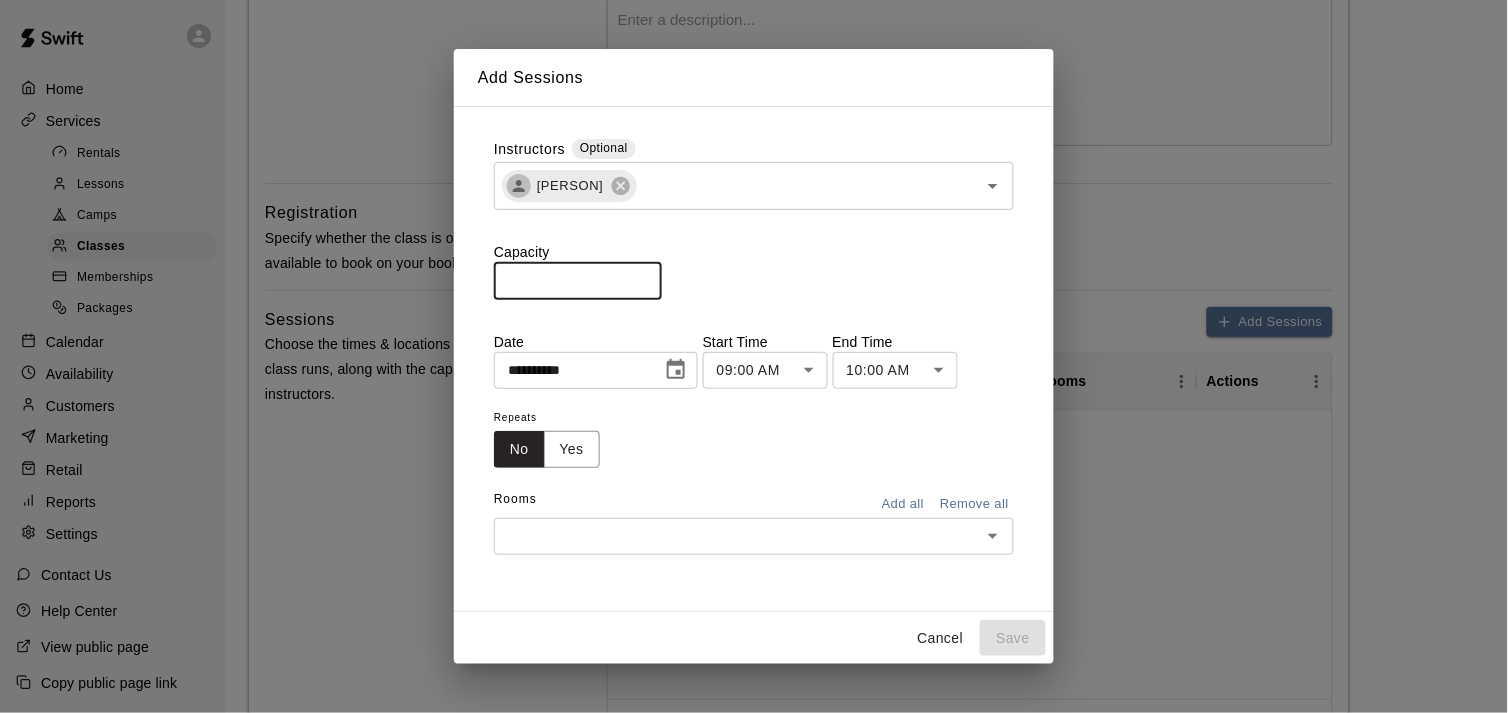 click on "*" at bounding box center (578, 280) 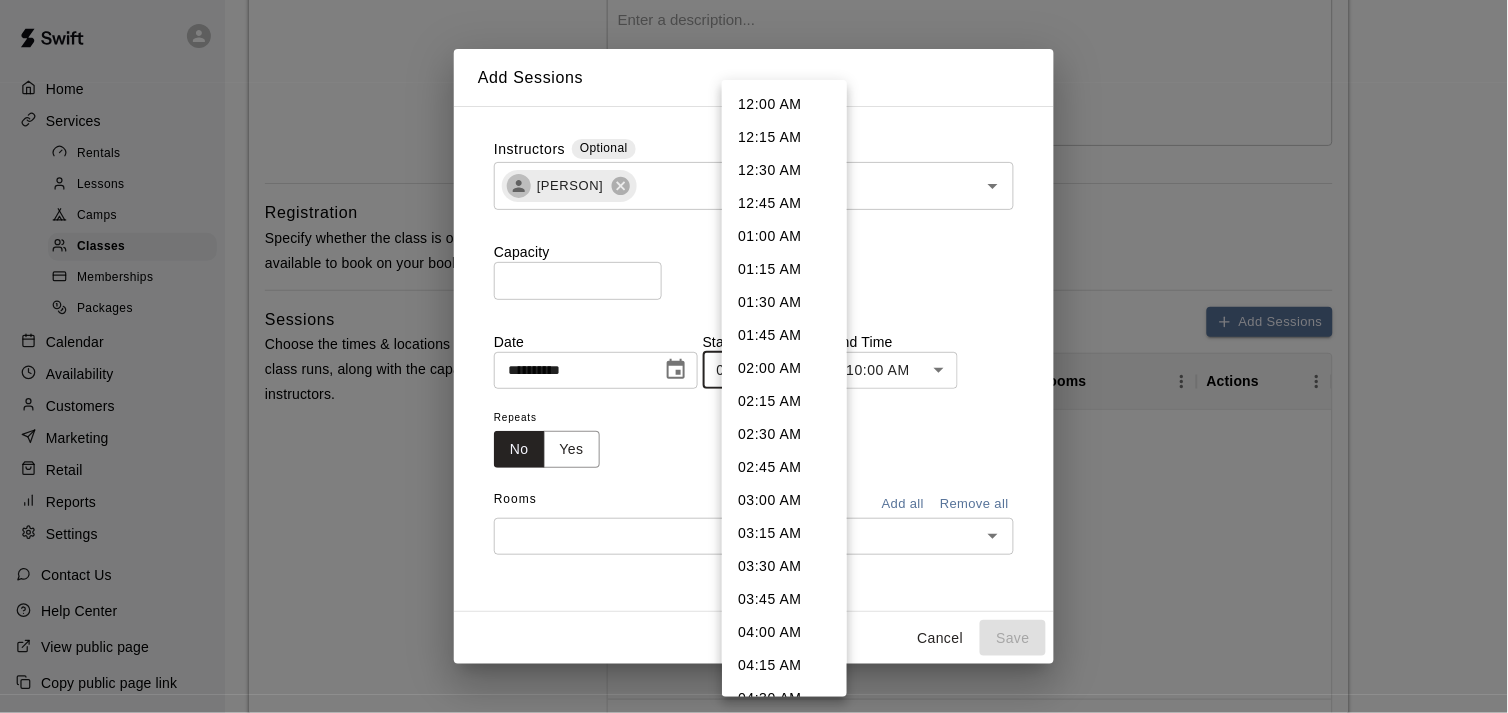 scroll, scrollTop: 902, scrollLeft: 0, axis: vertical 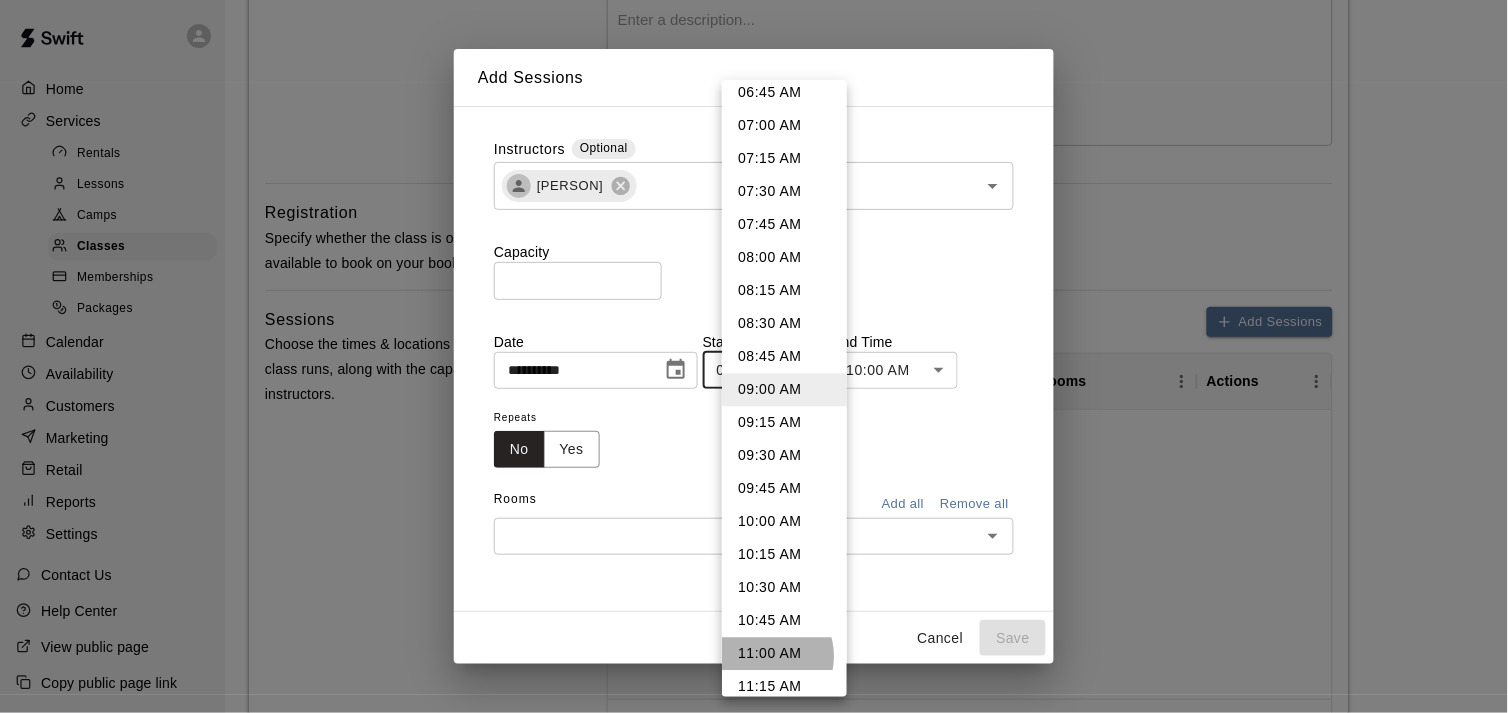 click on "11:00 AM" at bounding box center (784, 654) 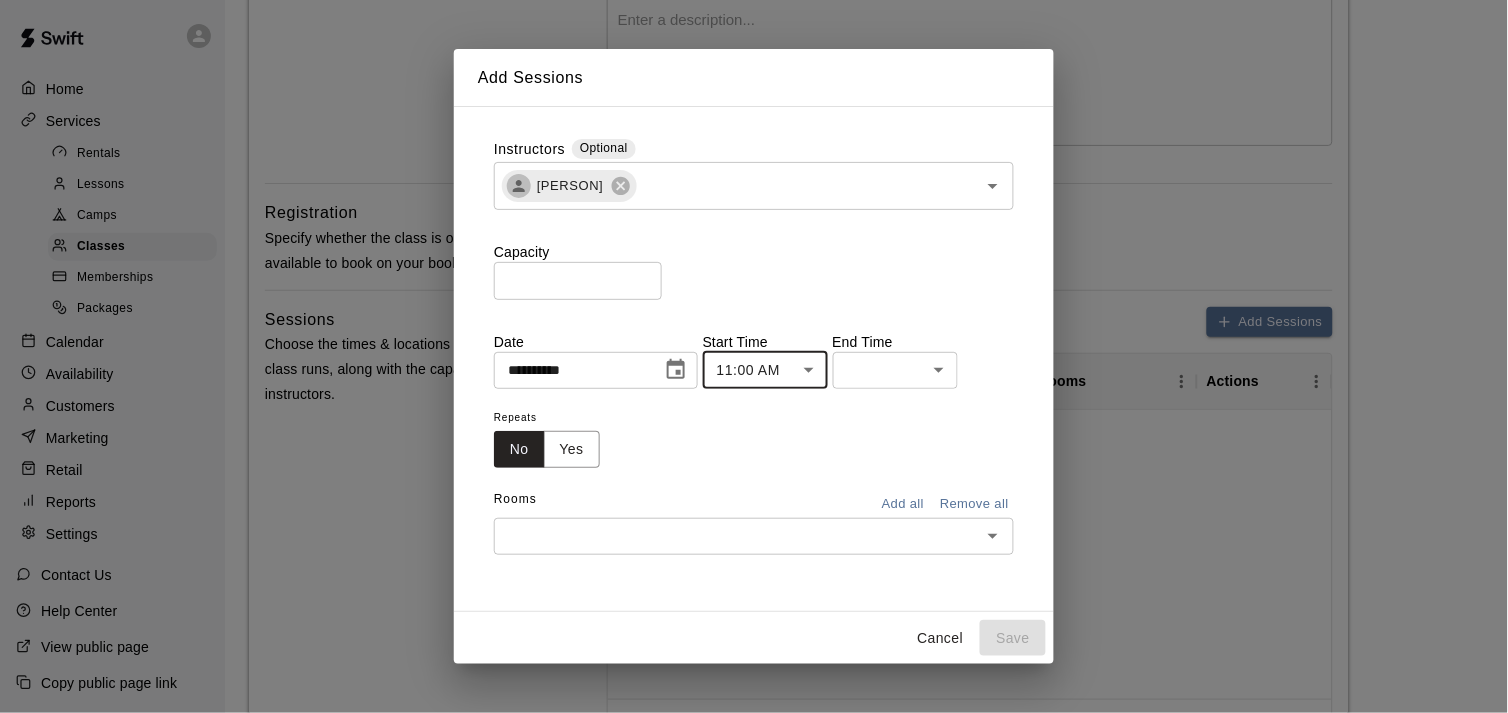 click on "**********" at bounding box center (754, 559) 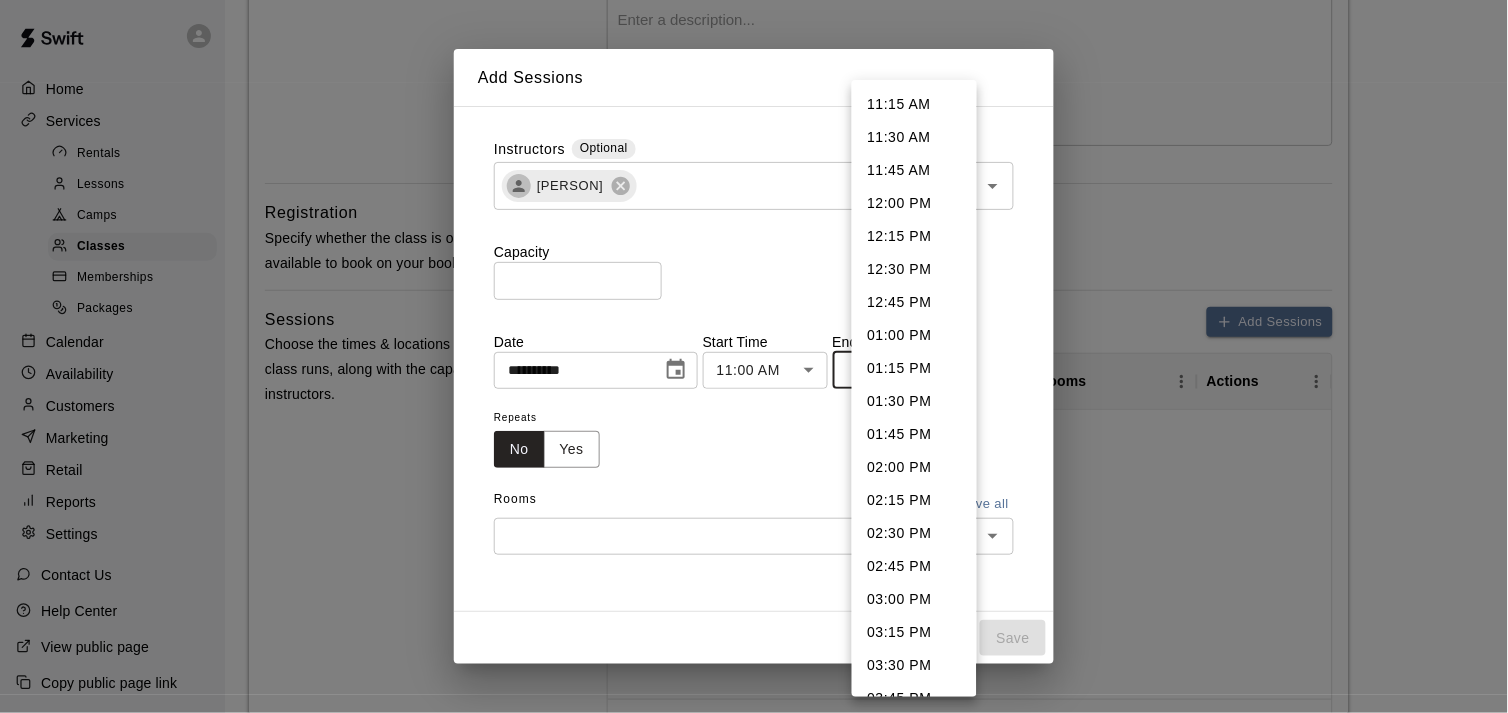 click on "02:00 PM" at bounding box center [914, 467] 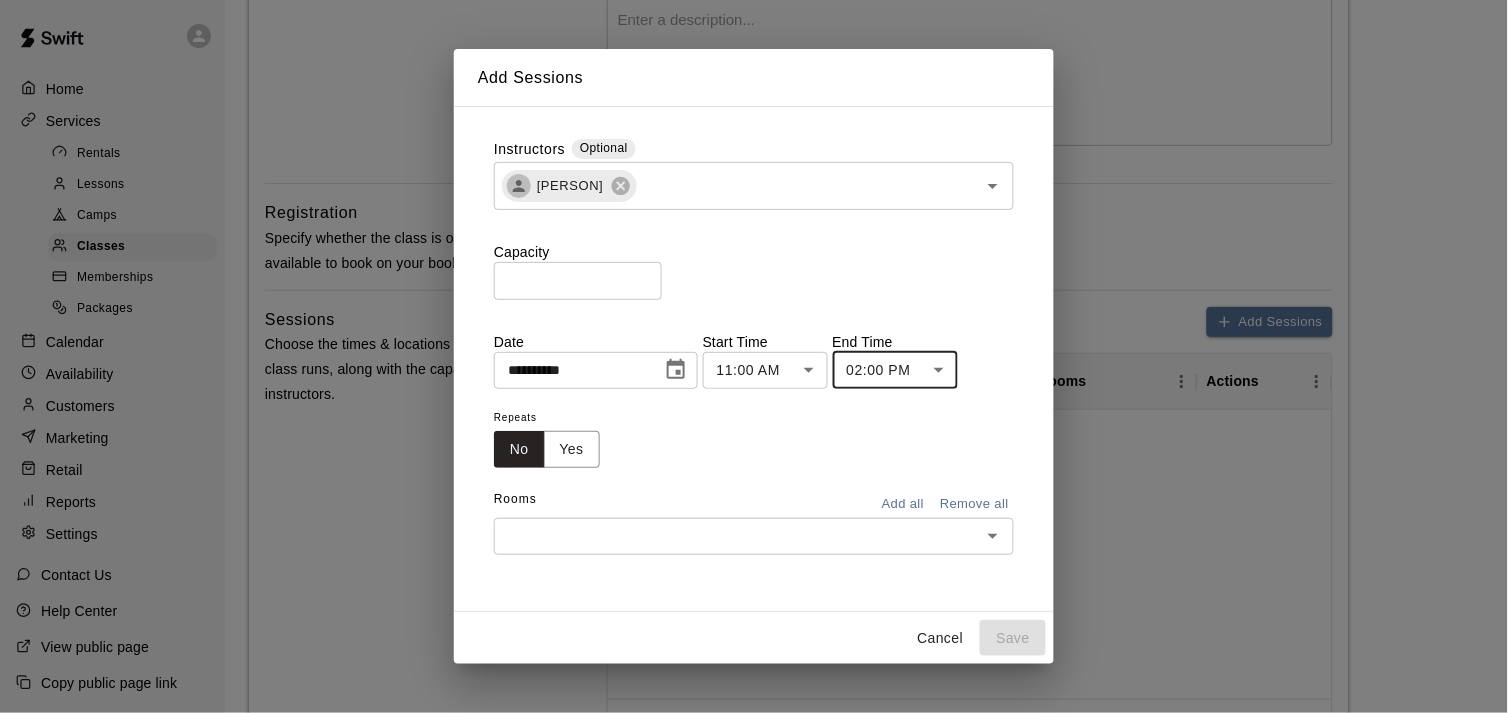 click at bounding box center (737, 536) 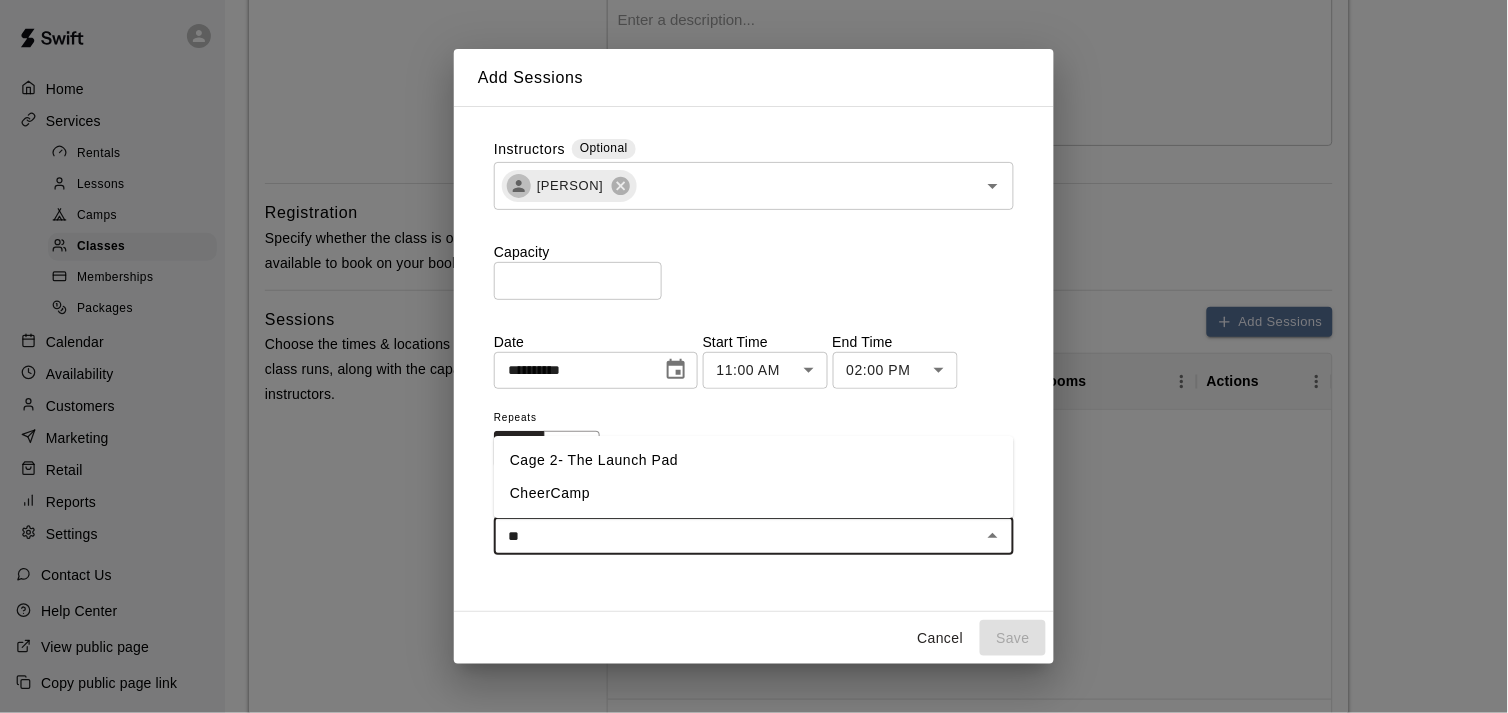 type on "***" 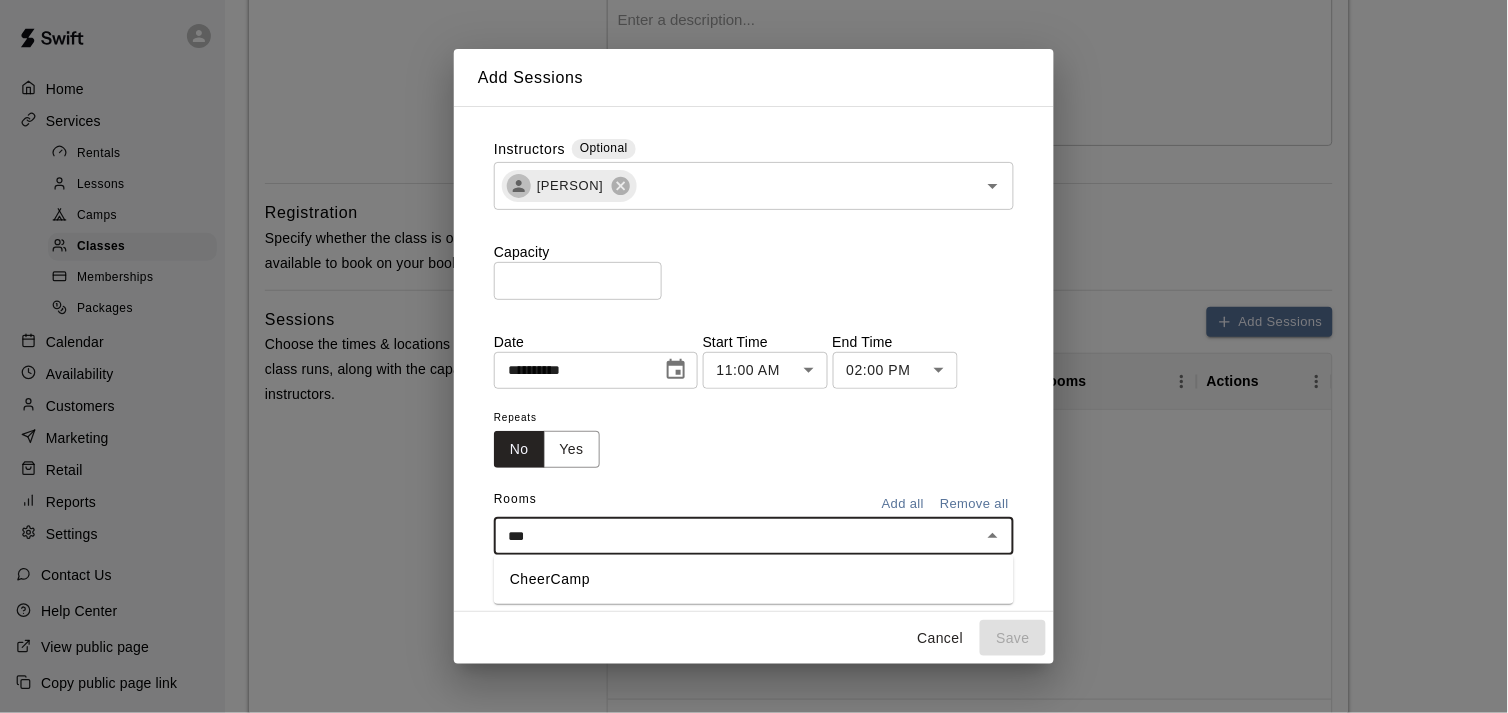 click on "CheerCamp" at bounding box center (754, 579) 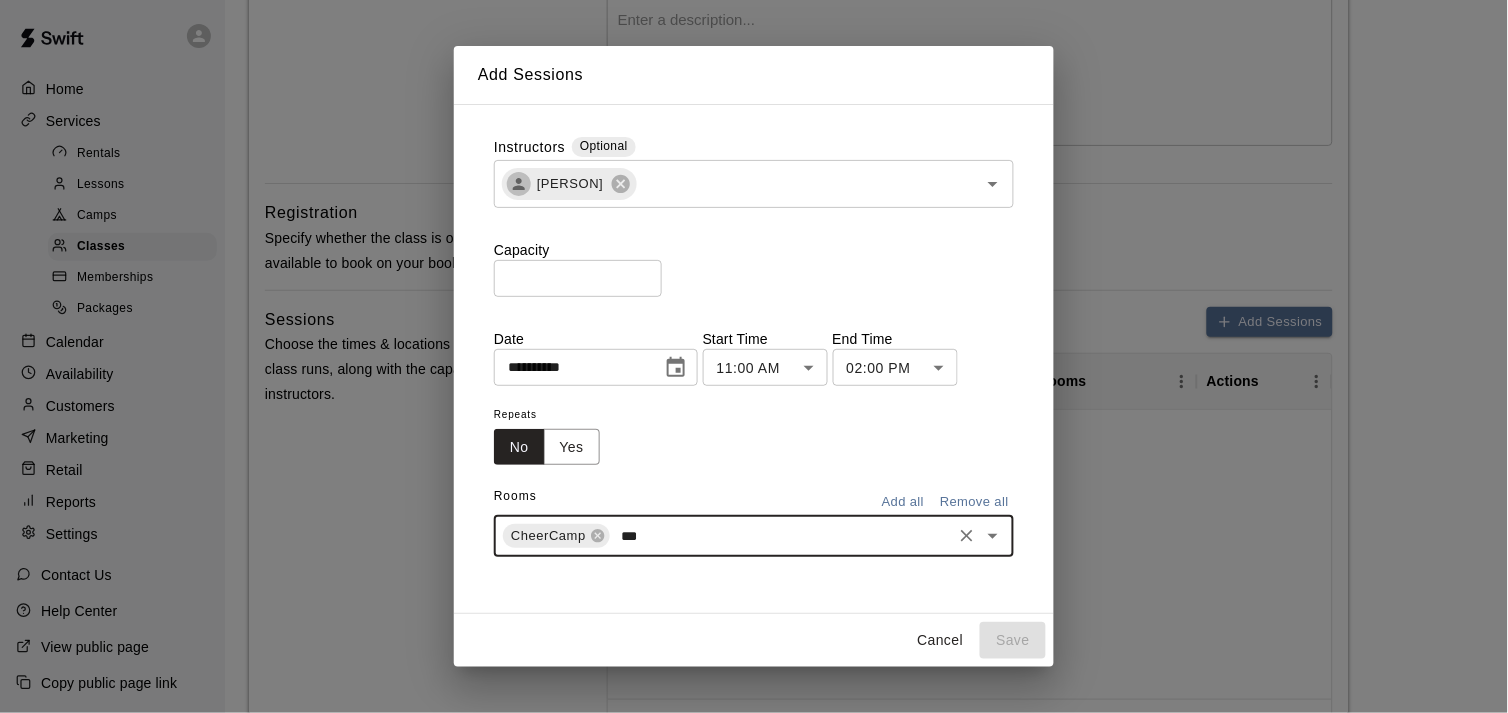 type 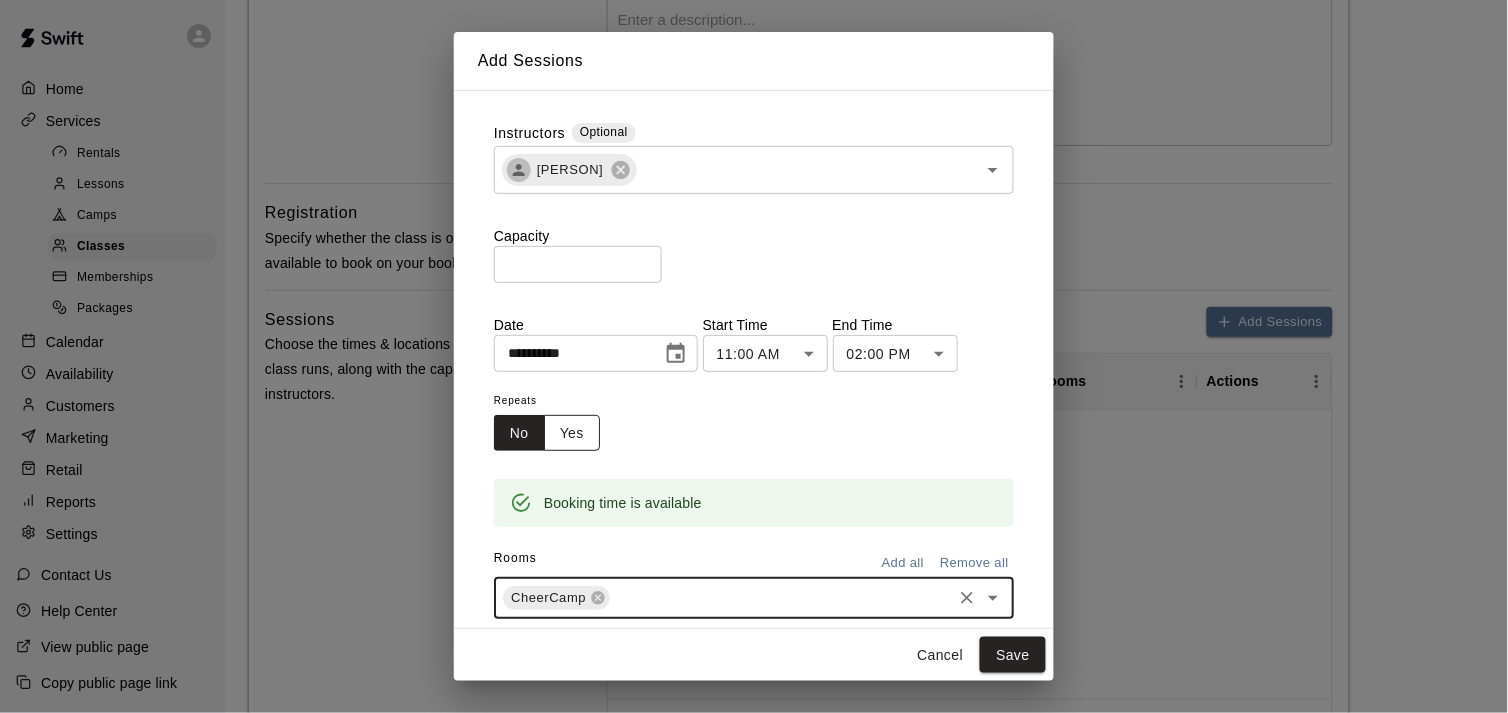 click on "Yes" at bounding box center [572, 433] 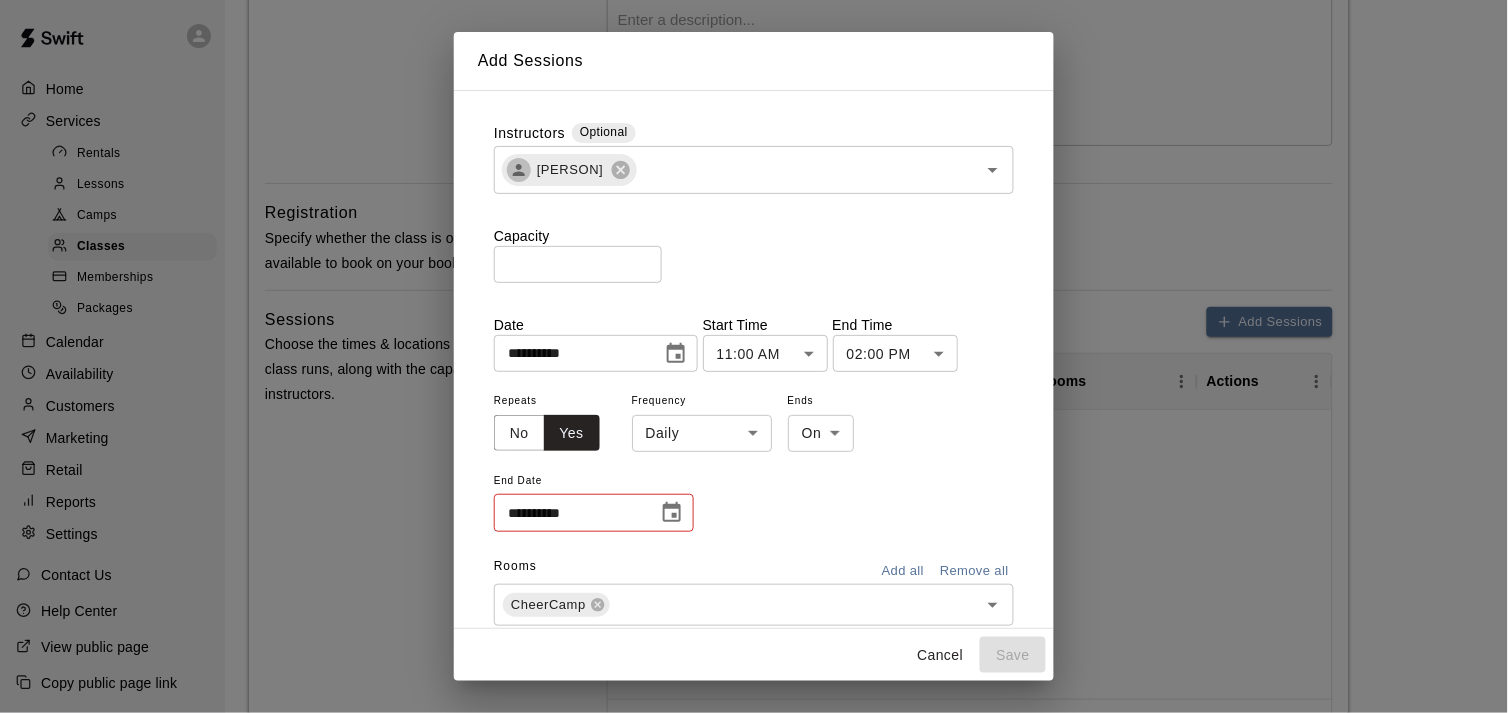 click on "**********" at bounding box center (754, 559) 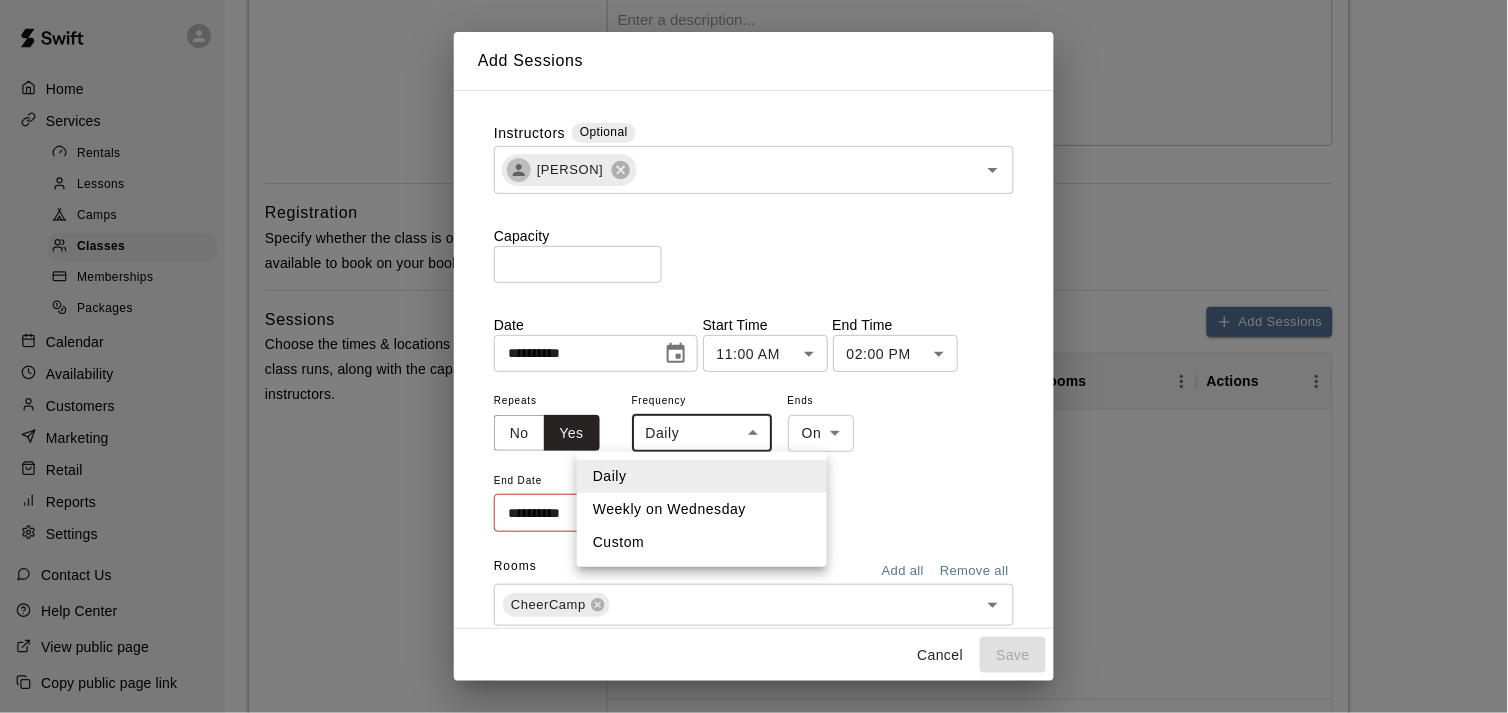 click at bounding box center (754, 356) 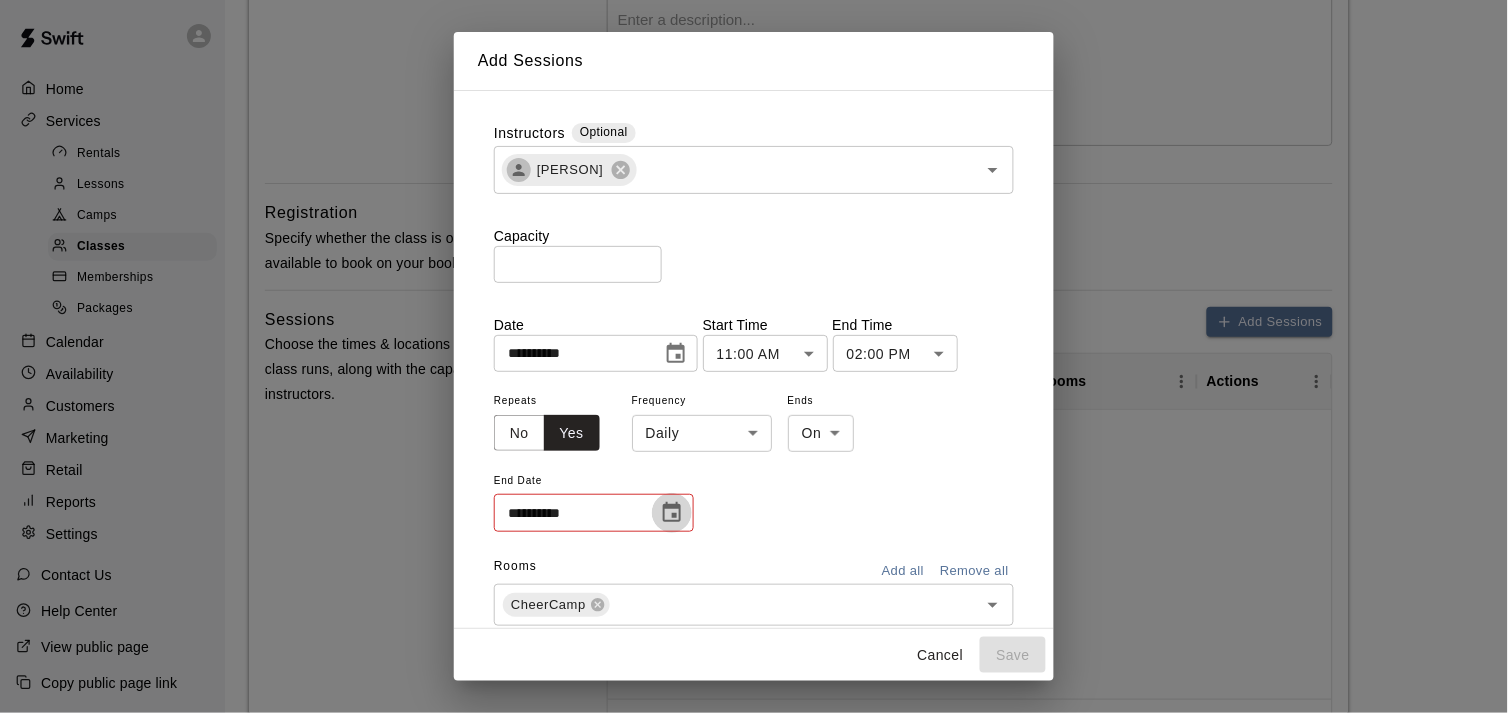 click 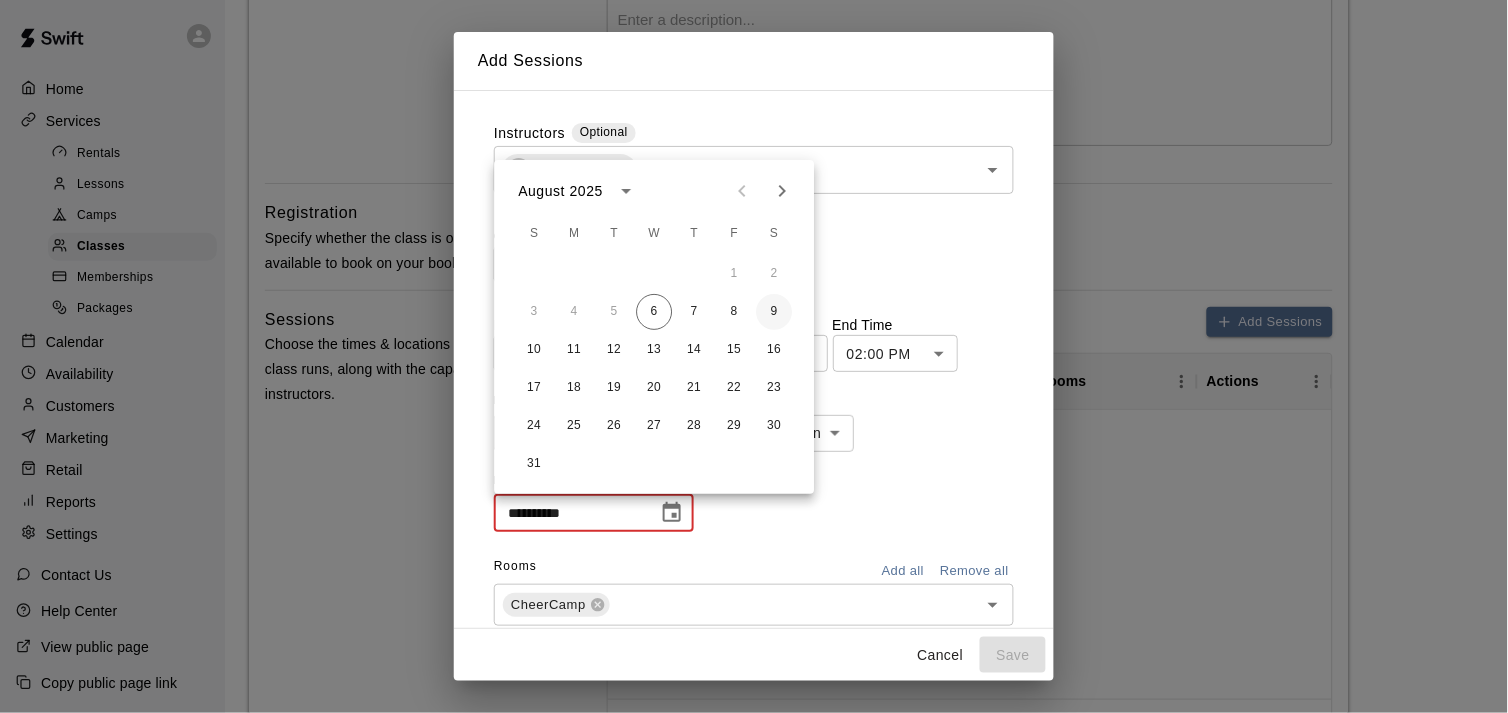 click on "9" at bounding box center (774, 312) 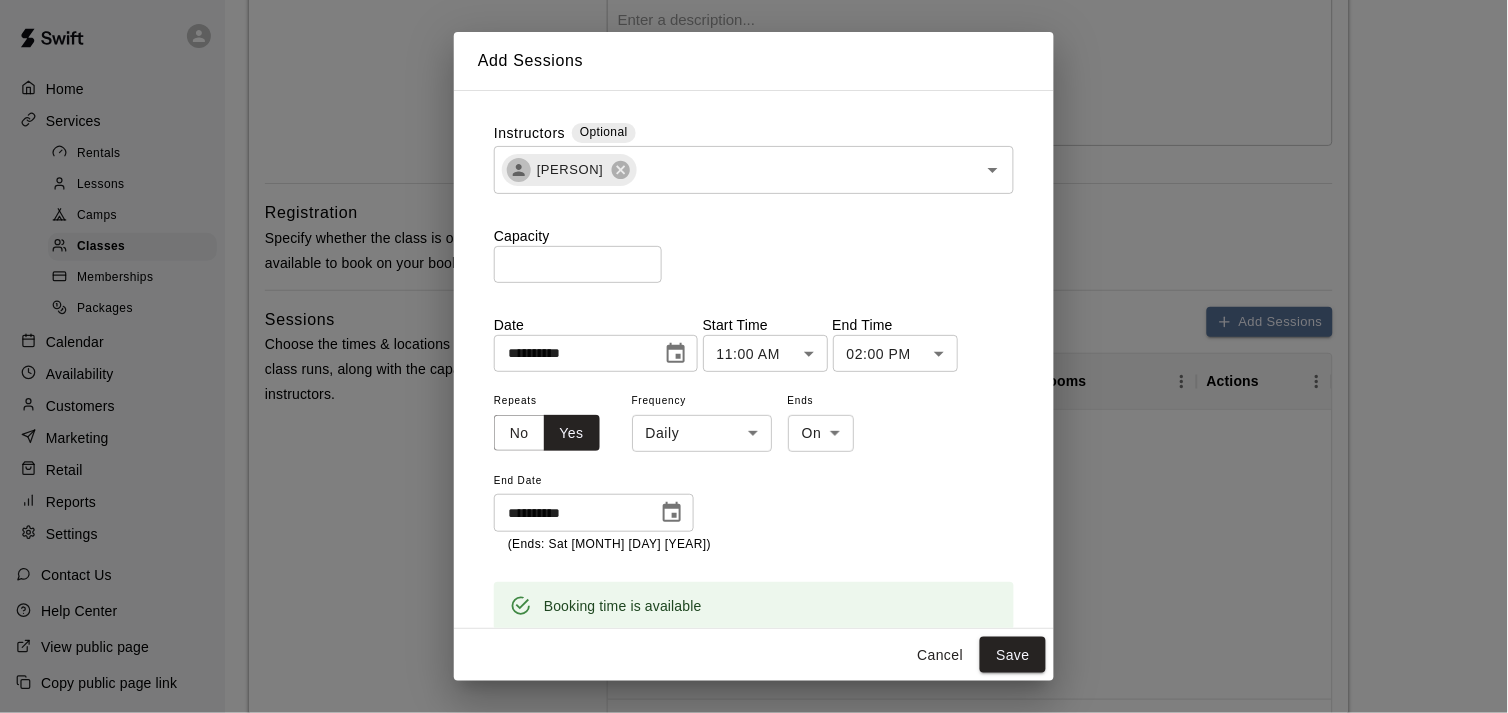 click 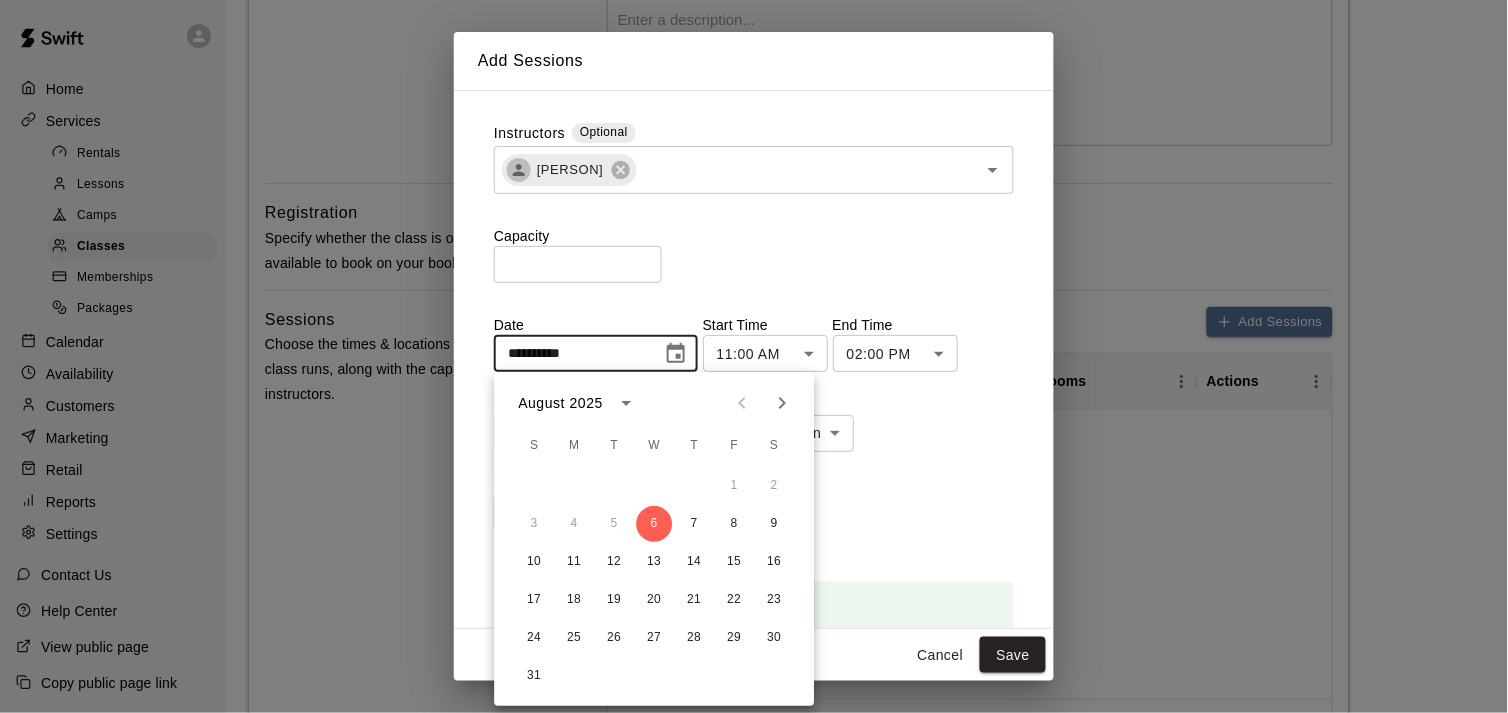 click on "**********" at bounding box center [754, 471] 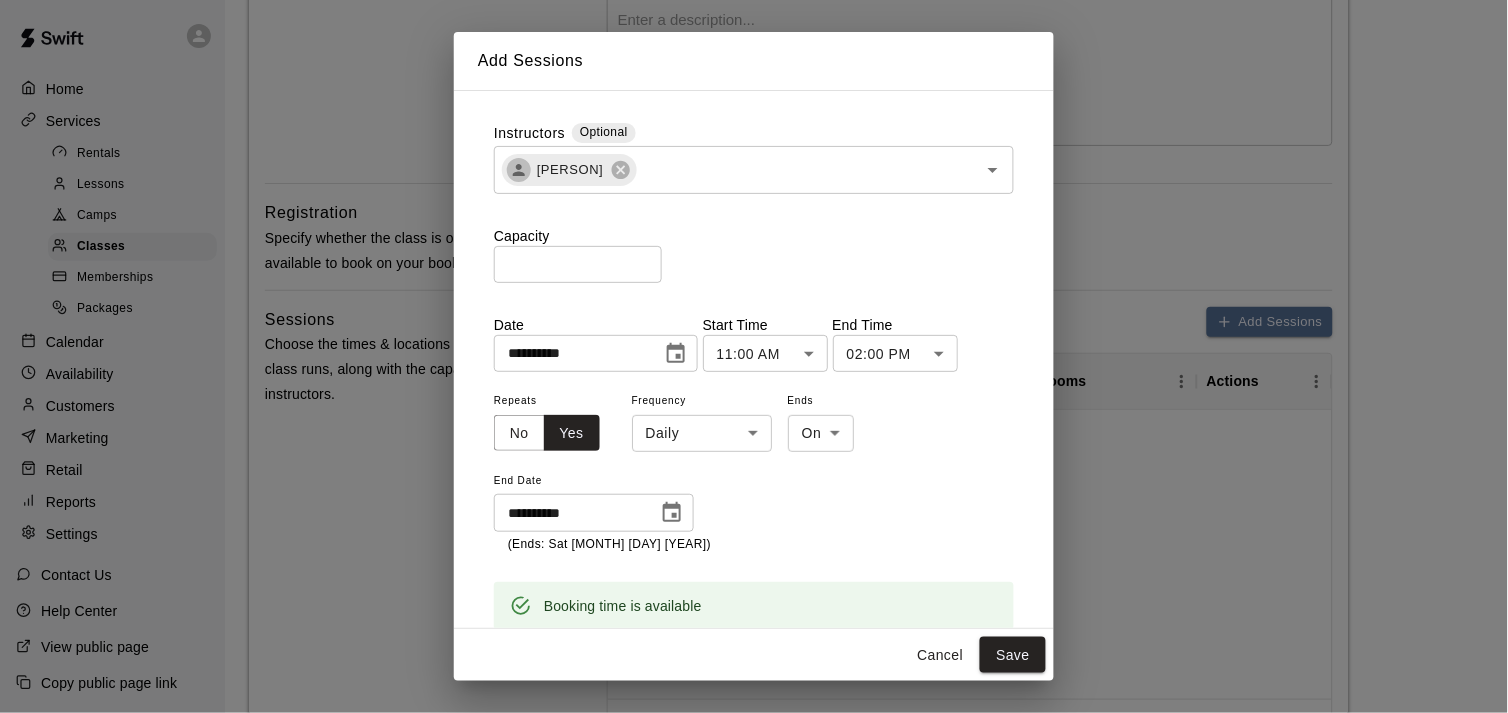 click 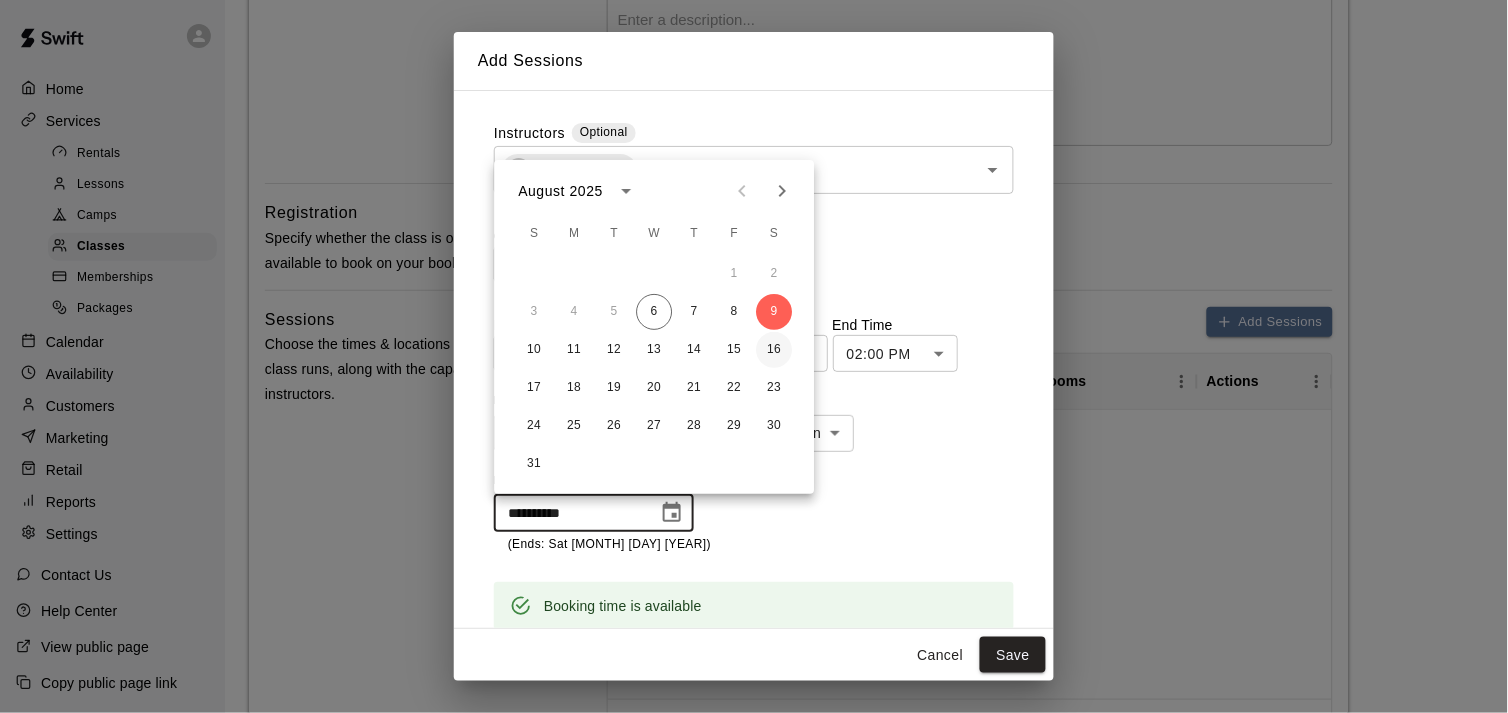 click on "16" at bounding box center [774, 350] 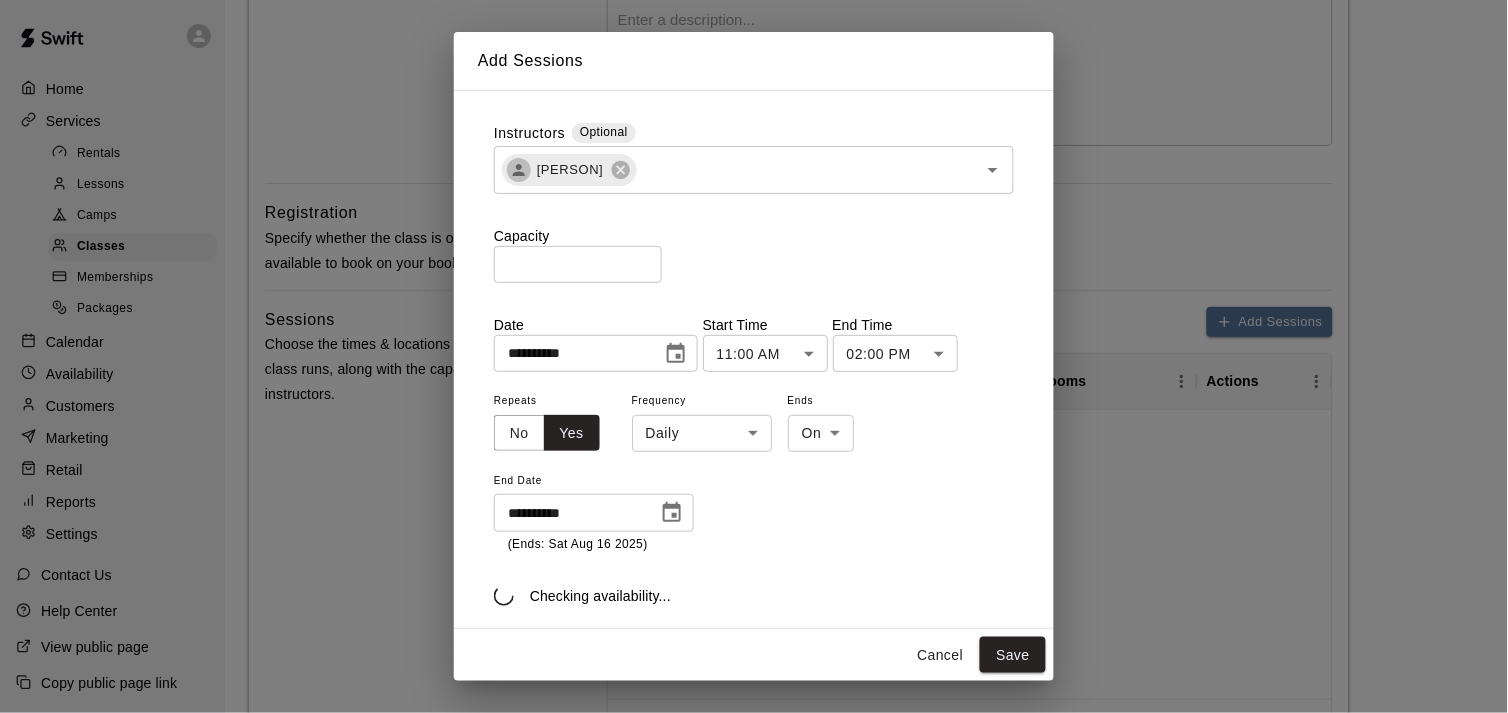 type on "**********" 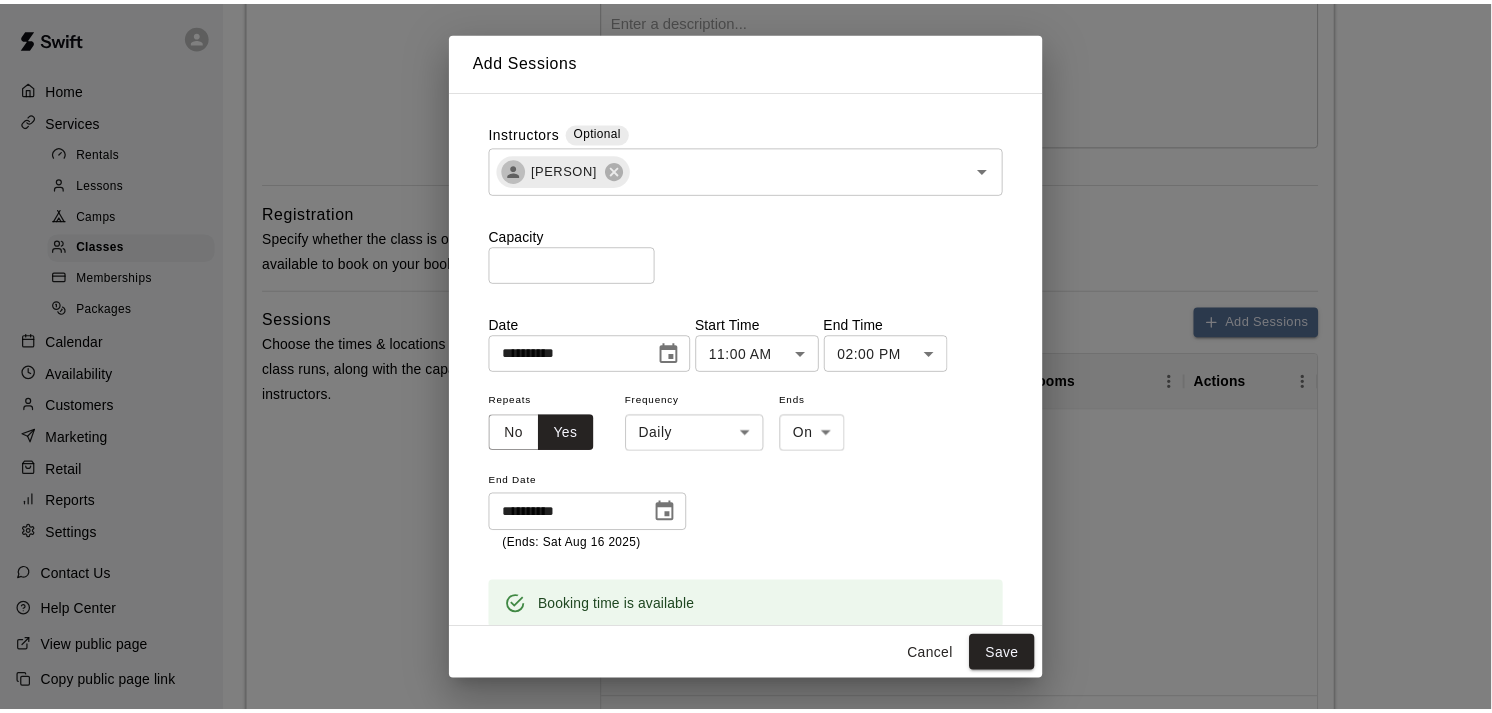 scroll, scrollTop: 150, scrollLeft: 0, axis: vertical 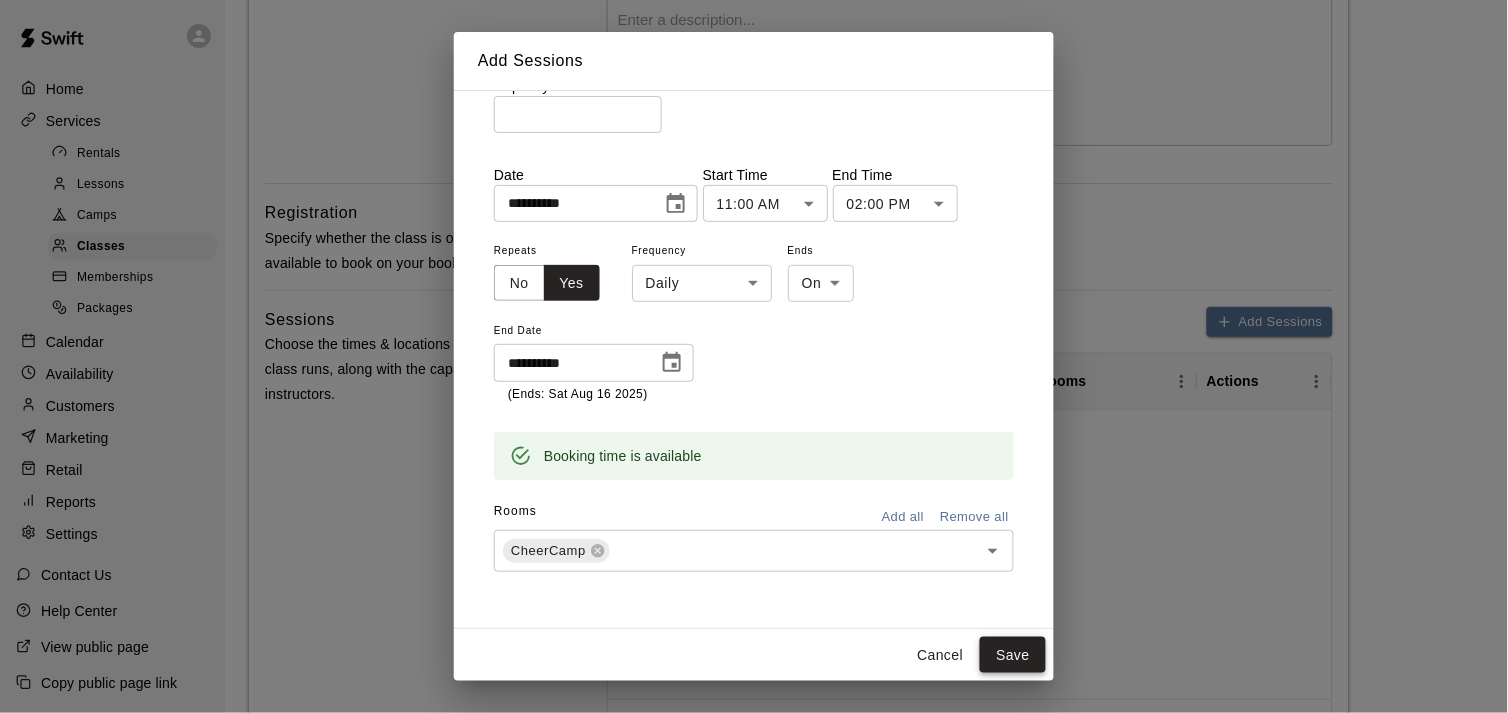 click on "Save" at bounding box center [1013, 655] 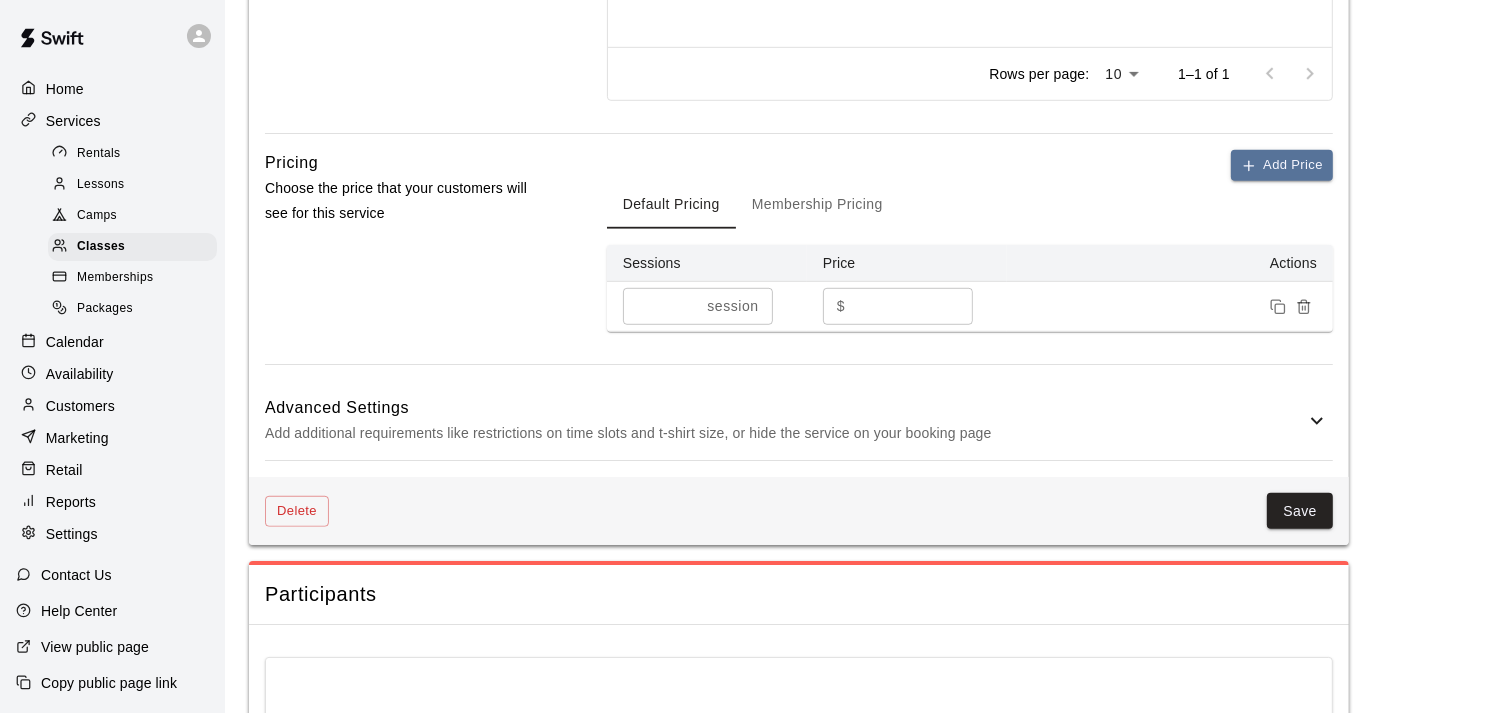 scroll, scrollTop: 1137, scrollLeft: 0, axis: vertical 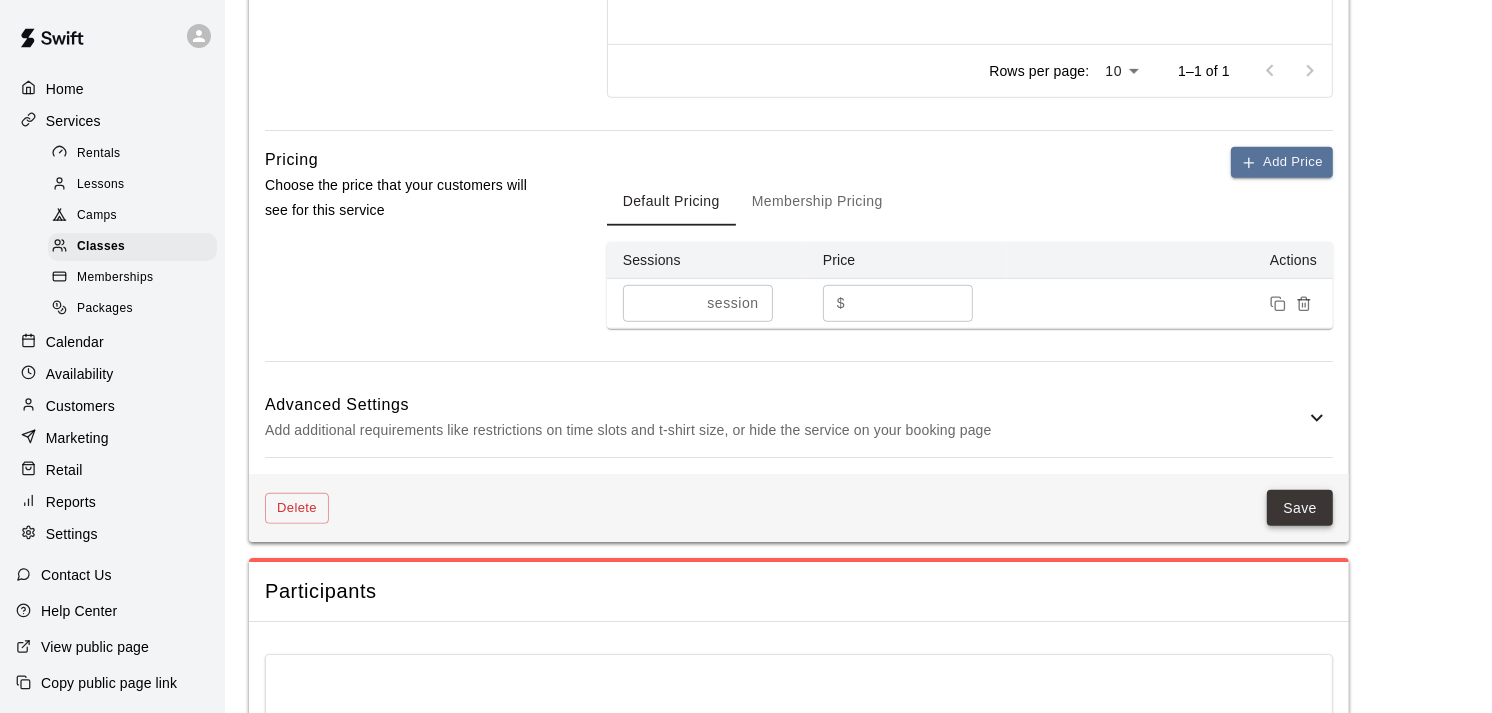 click on "Save" at bounding box center [1300, 508] 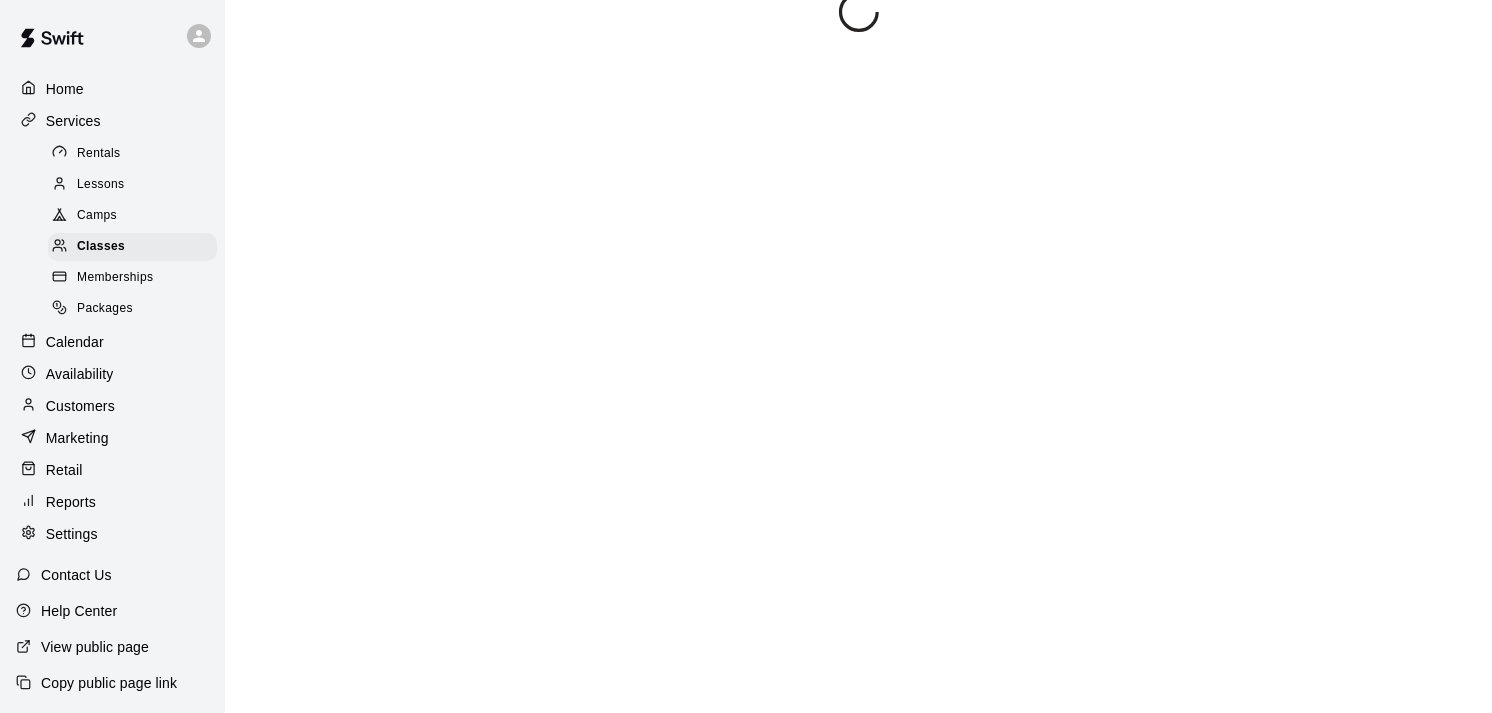 scroll, scrollTop: 32, scrollLeft: 0, axis: vertical 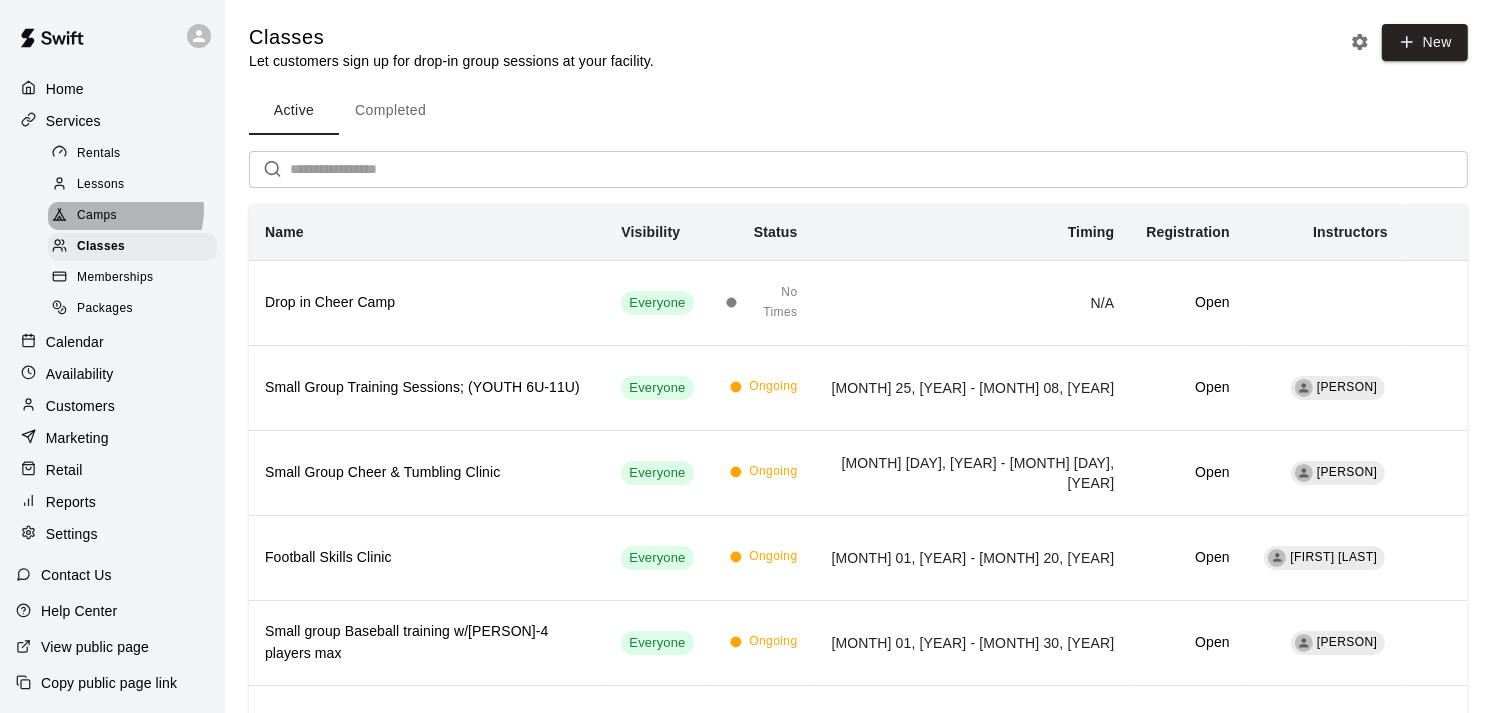 click on "Camps" at bounding box center [132, 216] 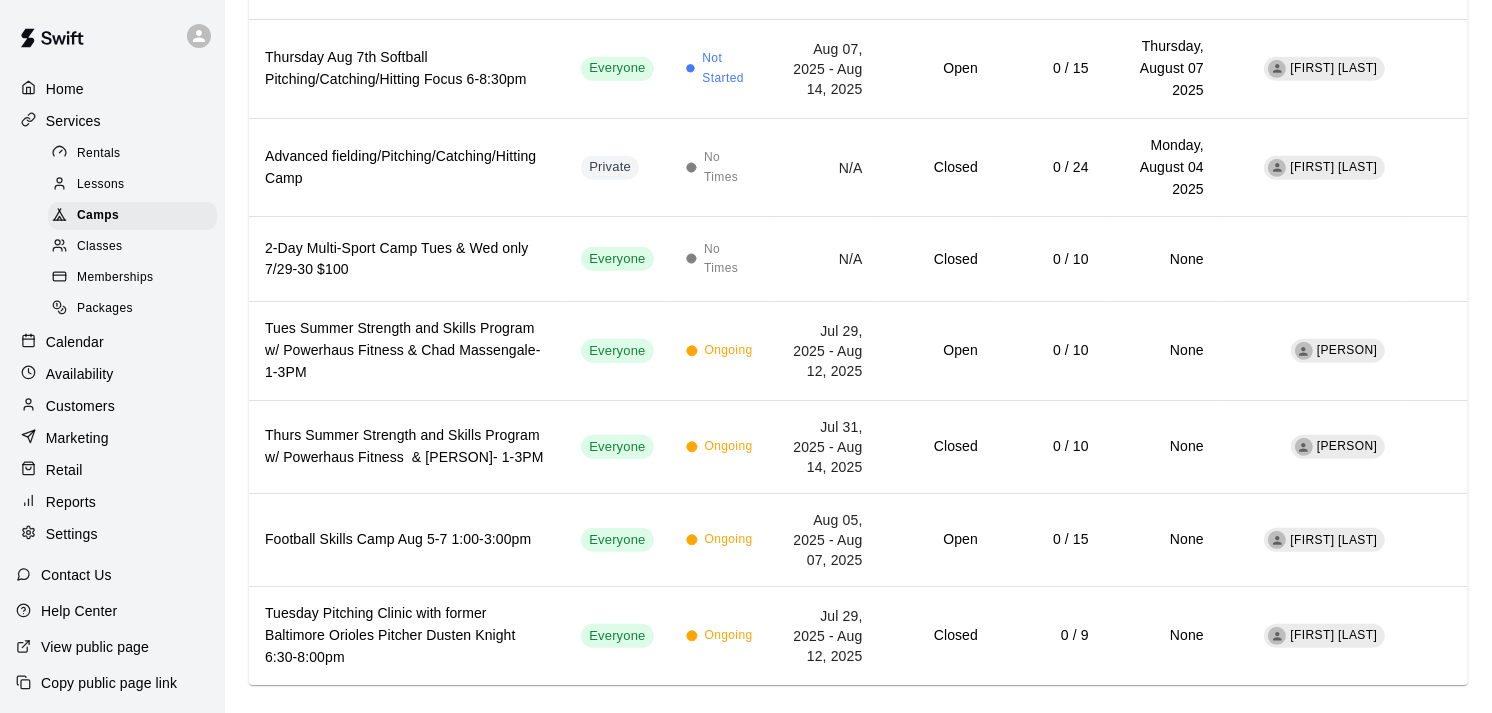 scroll, scrollTop: 870, scrollLeft: 0, axis: vertical 